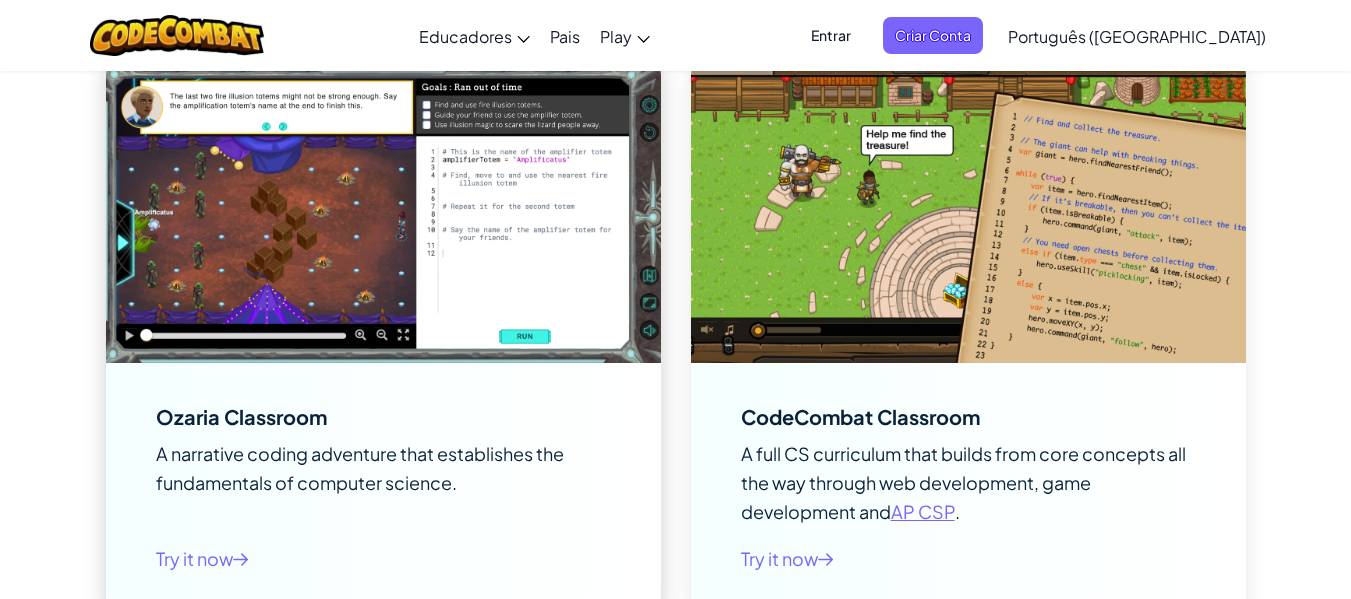 scroll, scrollTop: 2700, scrollLeft: 0, axis: vertical 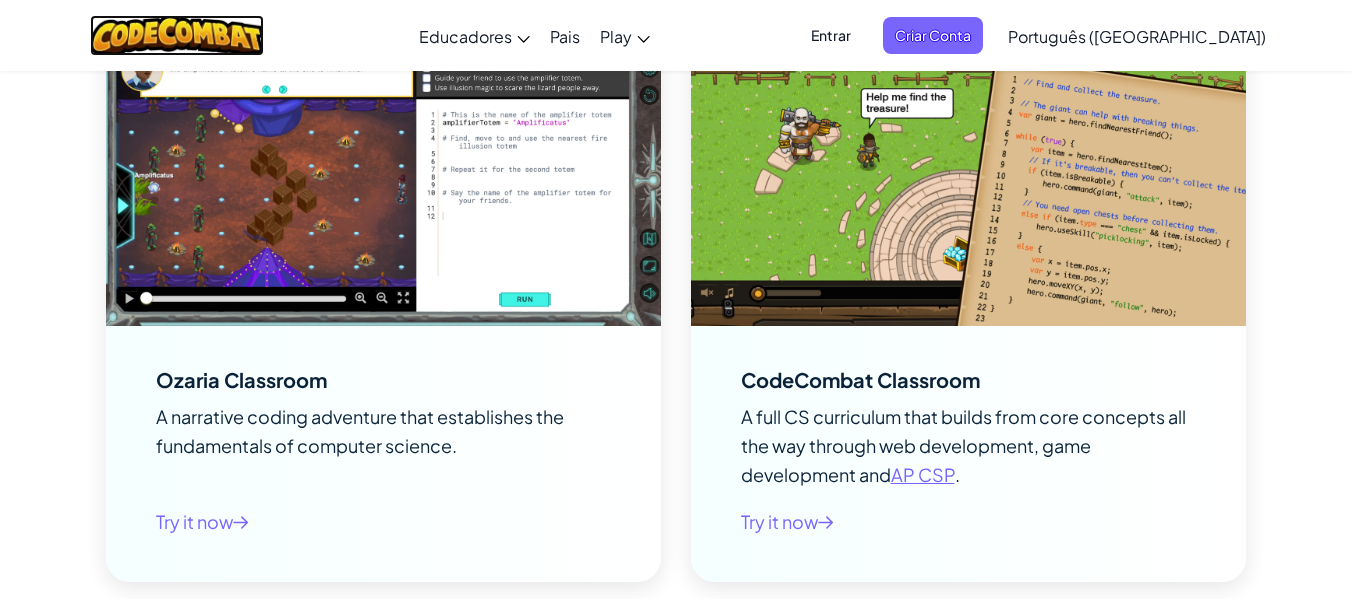 click at bounding box center (177, 35) 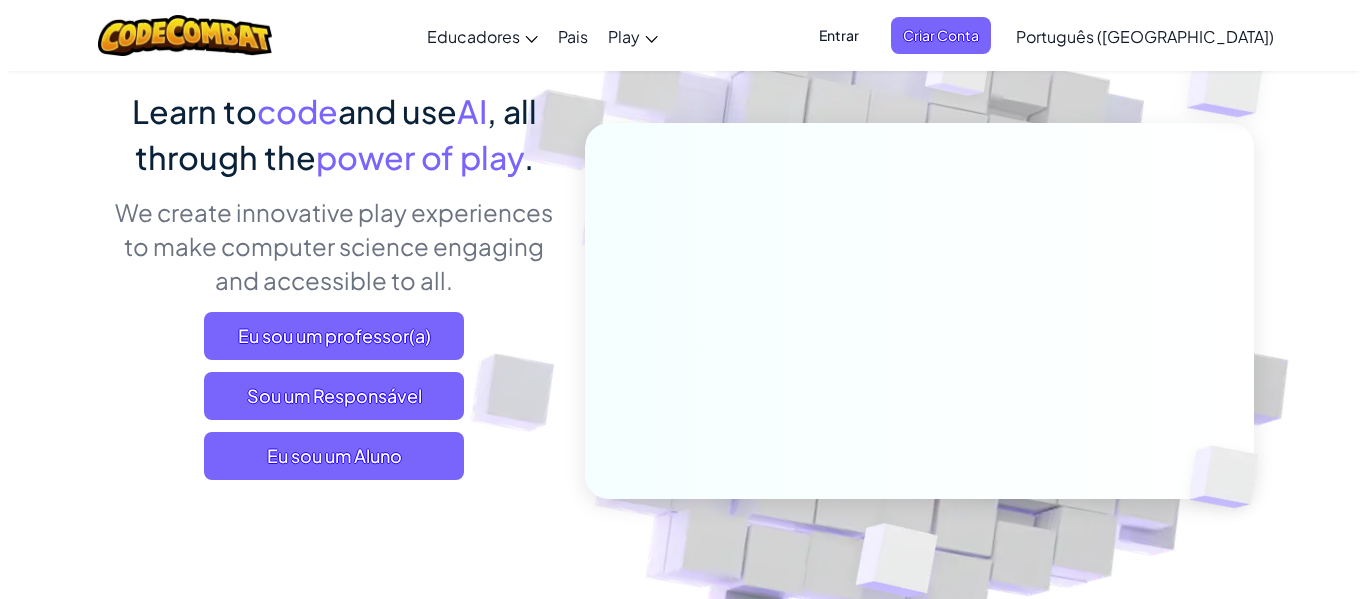 scroll, scrollTop: 200, scrollLeft: 0, axis: vertical 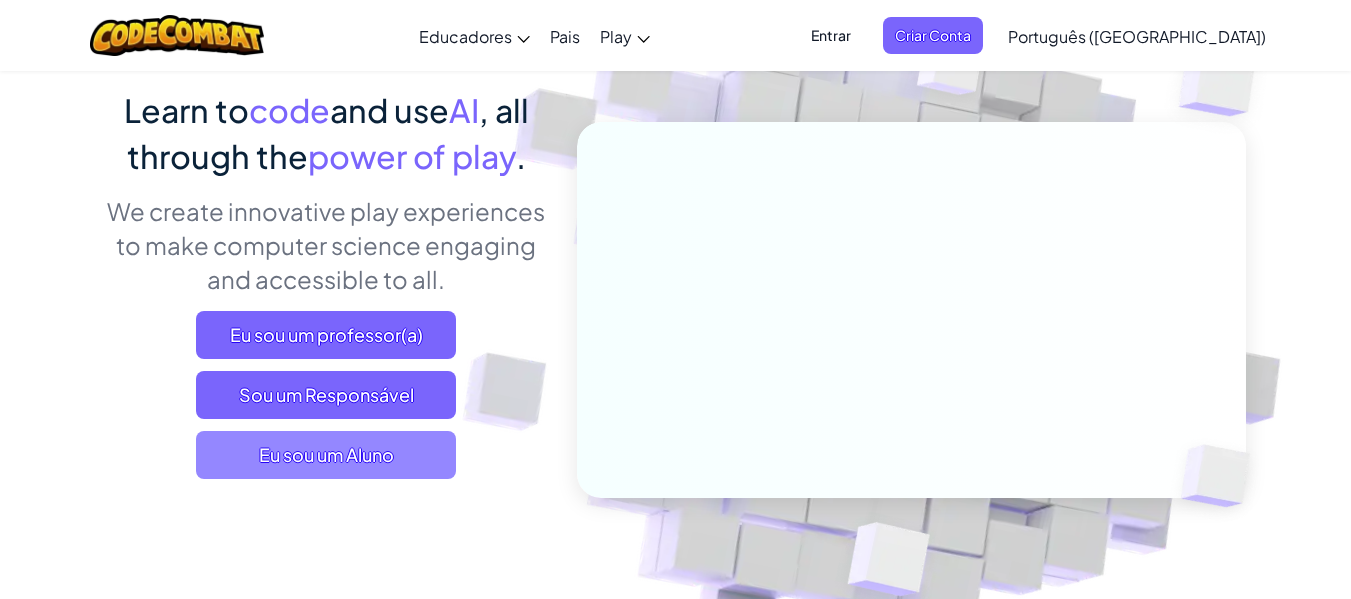 click on "Eu sou um Aluno" at bounding box center [326, 455] 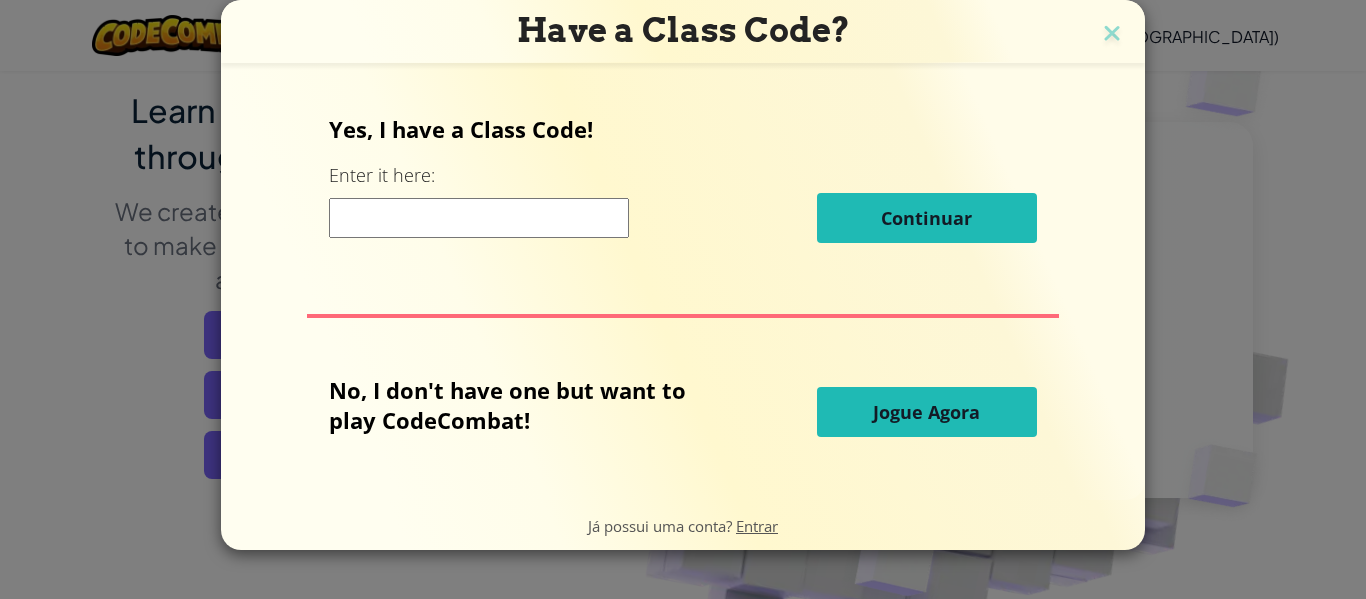 click at bounding box center (479, 218) 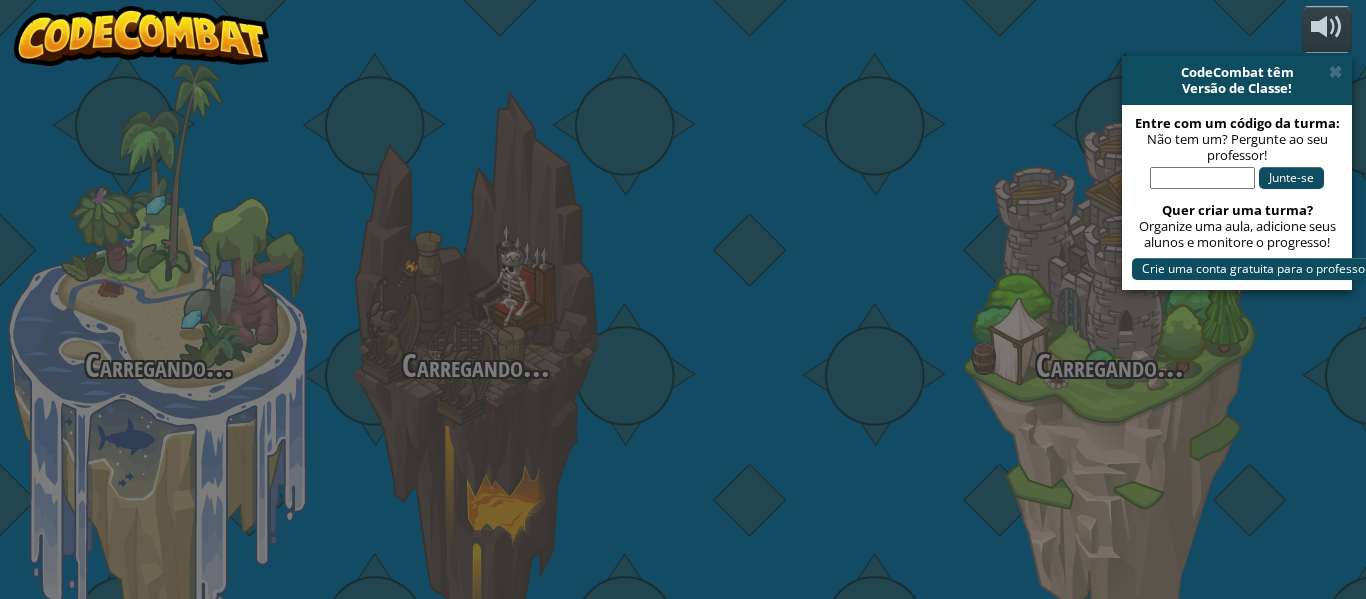 select on "pt-BR" 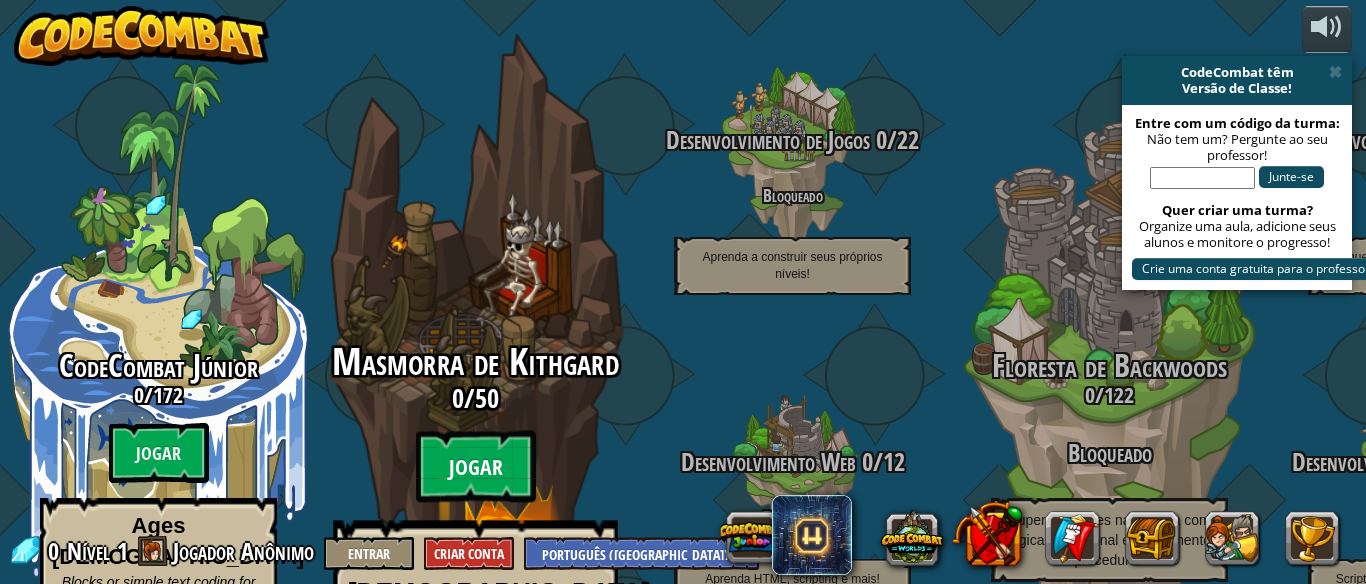 click on "Jogar" at bounding box center [476, 467] 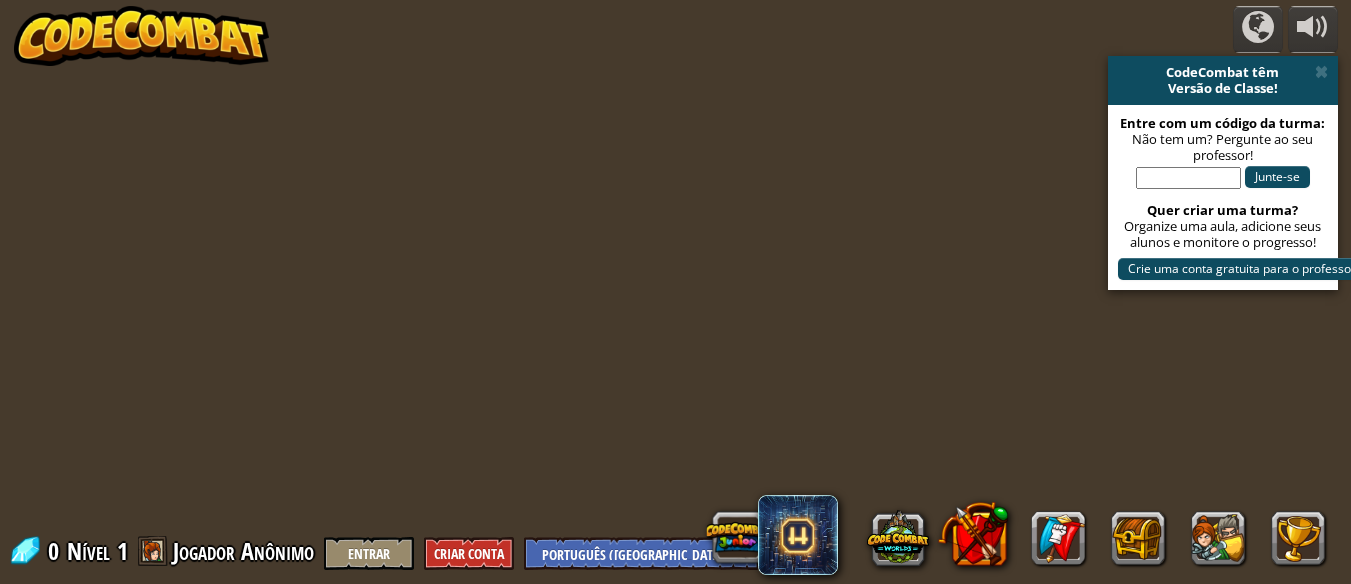 select on "pt-BR" 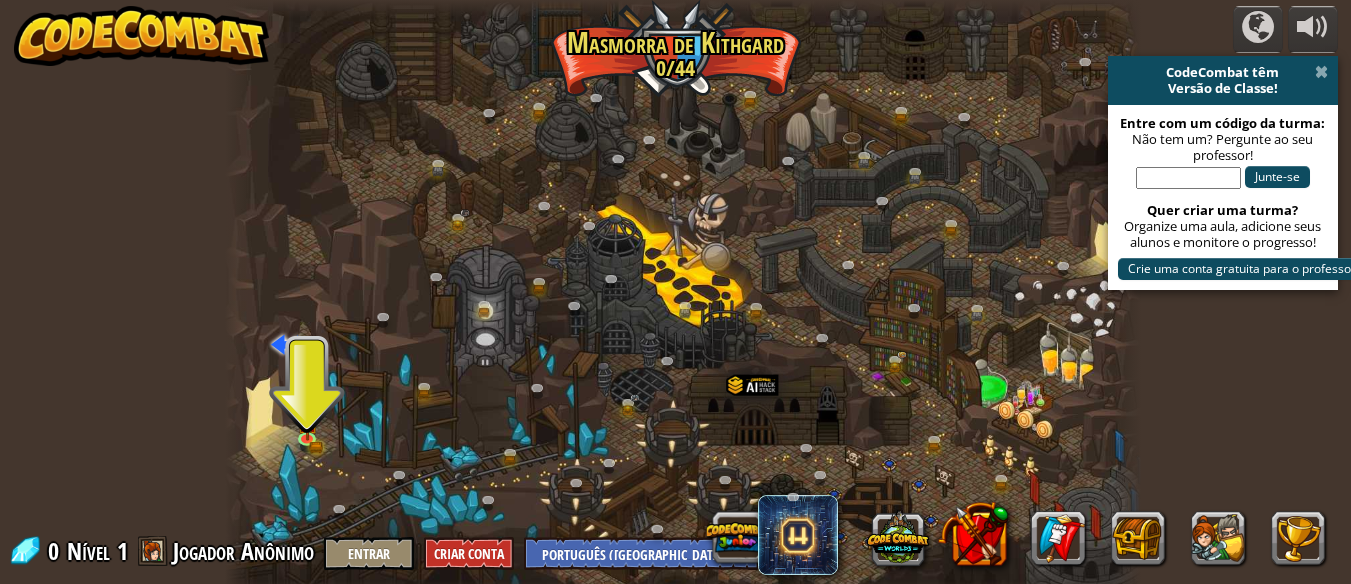 click at bounding box center (1321, 72) 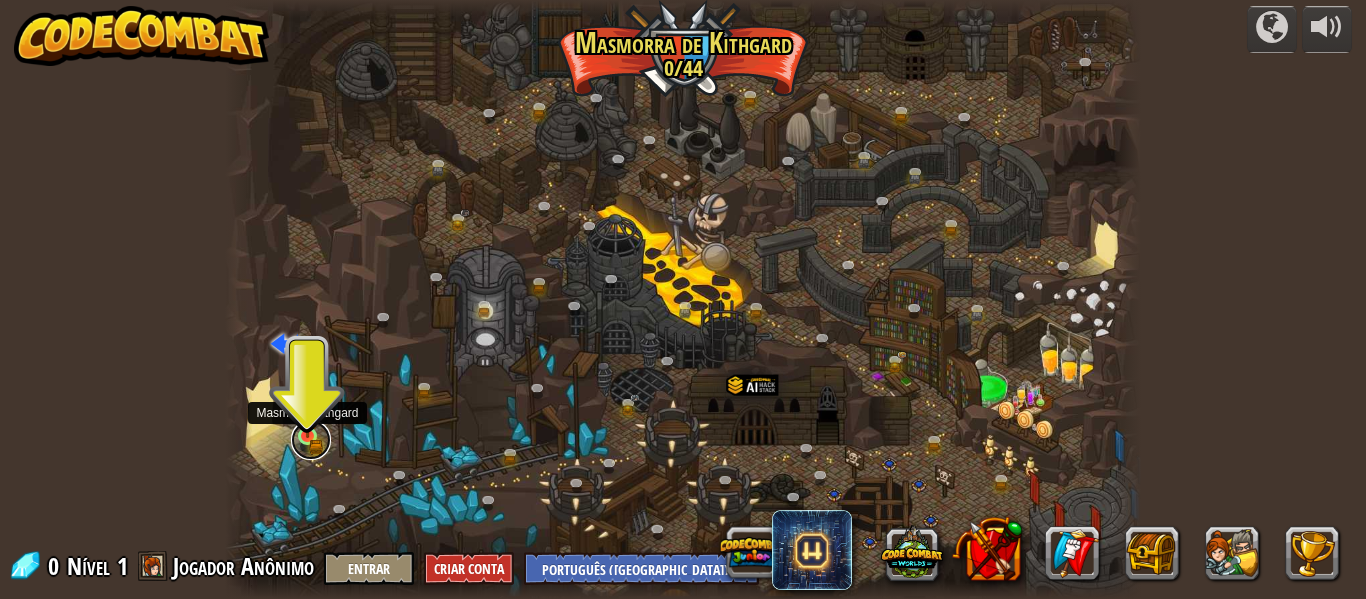 click at bounding box center (311, 440) 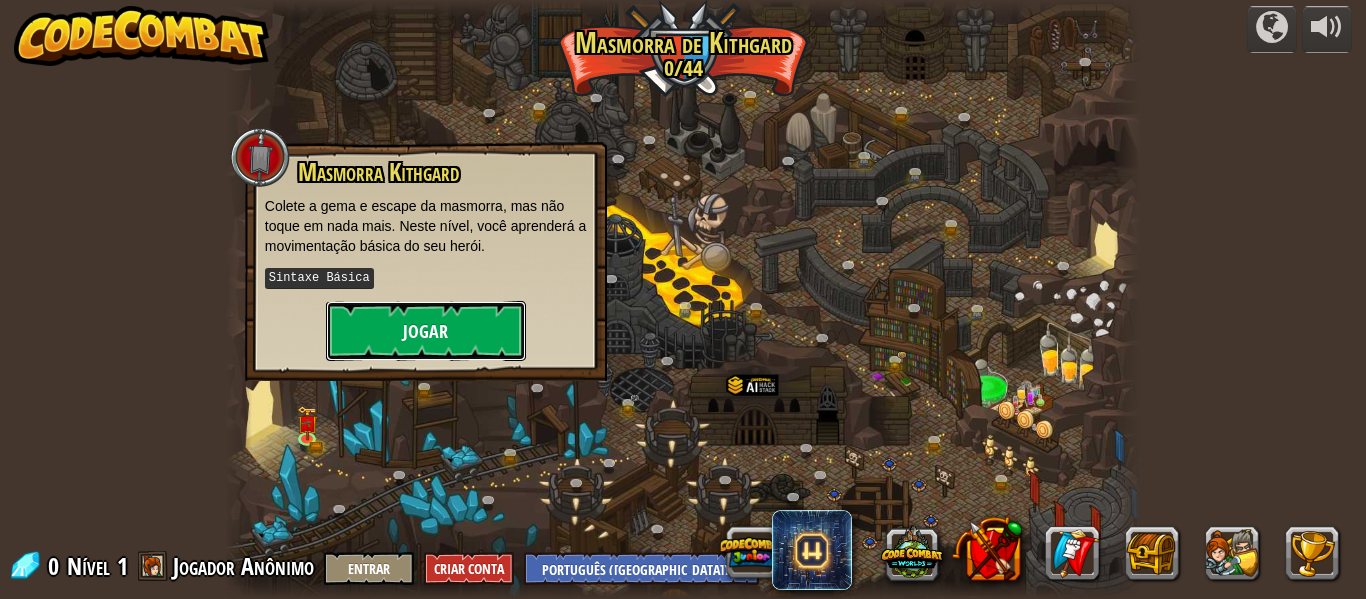 click on "Jogar" at bounding box center [426, 331] 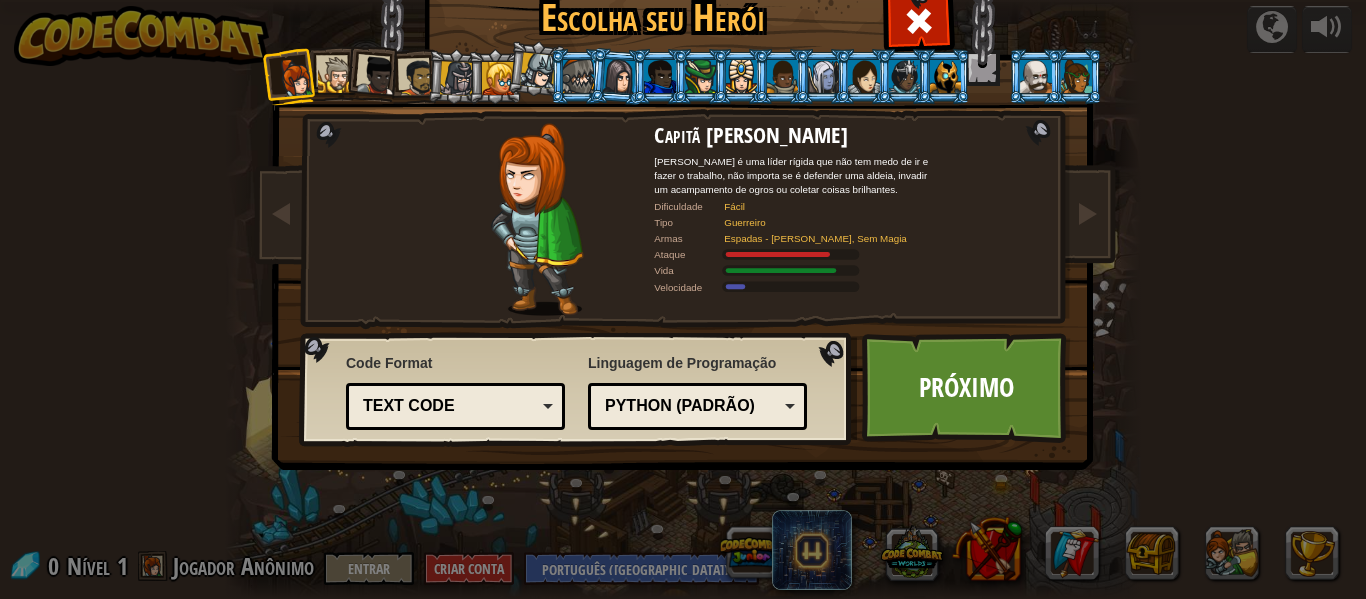 click on "Text code" at bounding box center (449, 406) 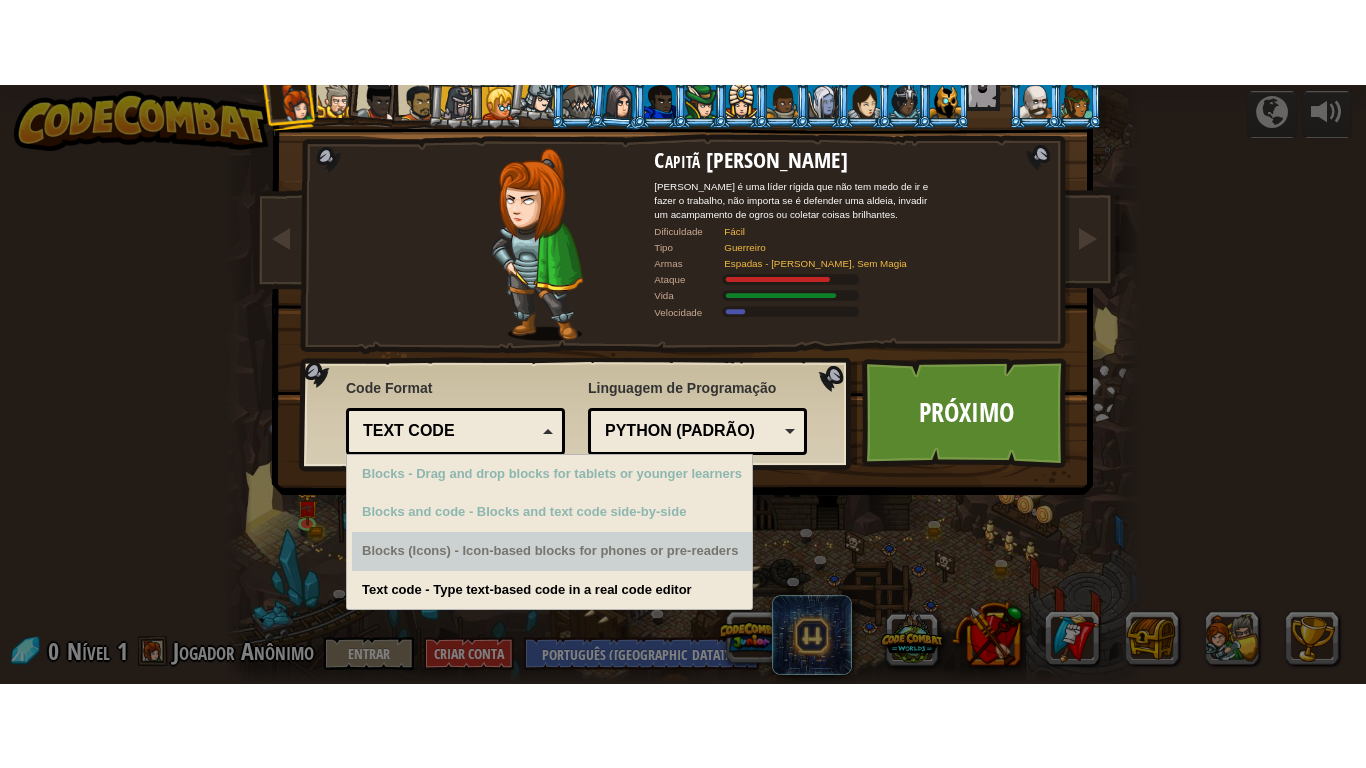 scroll, scrollTop: 0, scrollLeft: 0, axis: both 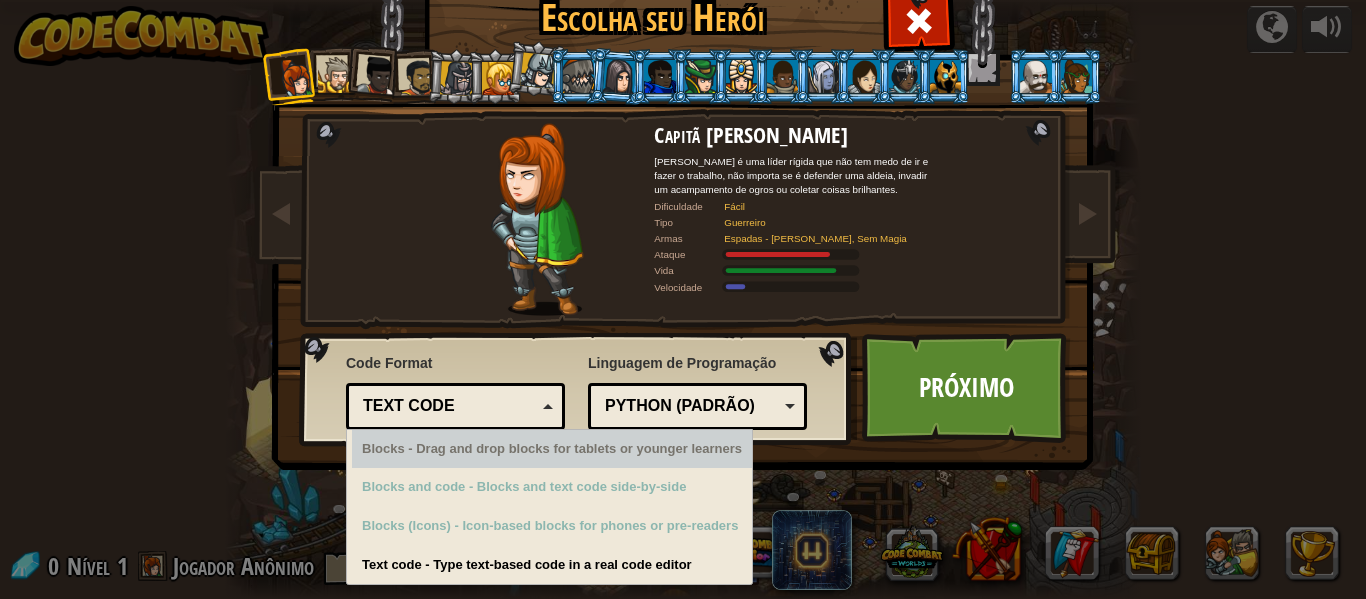 click on "Text code" at bounding box center [449, 406] 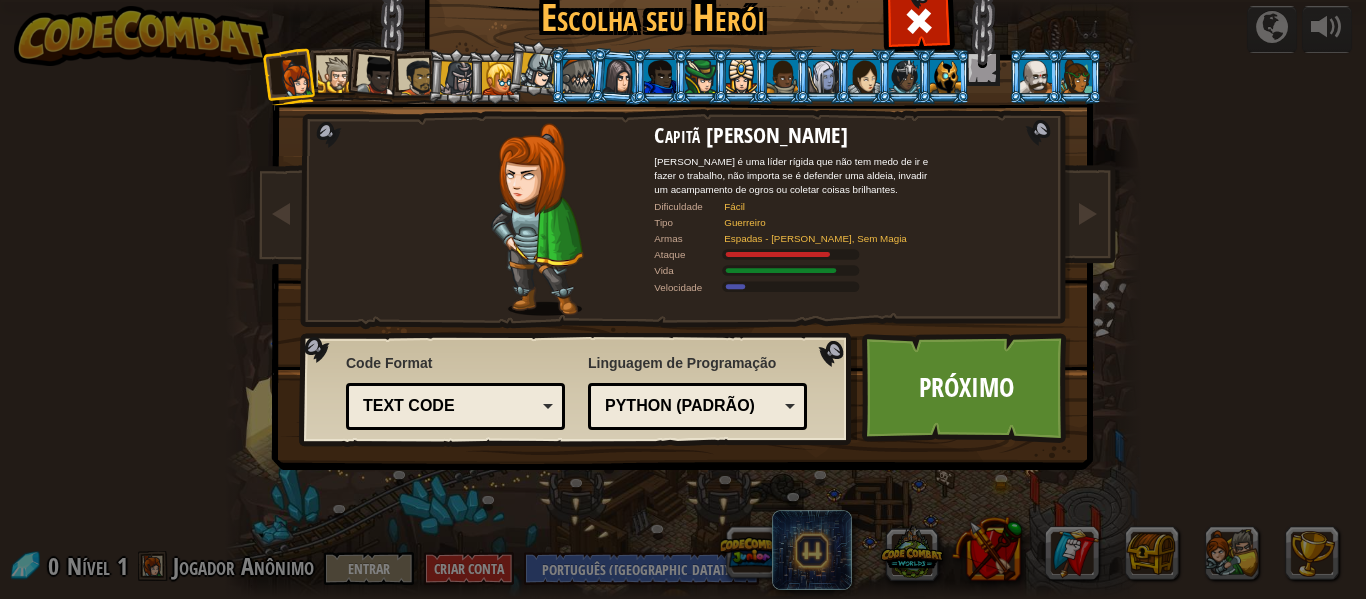 click on "Linguagem de Programação Python (Padrão) JavaScript Lua C++ Java (Experimental) Python (Padrão) C++ - (Subscriber Only) Game development and high performance computing. Java (Experimental) - (Apenas para assinantes) Android e enterprise. JavaScript - A linguagem da web. Lua - Linguagem de script para jogos. Python (Padrão) - Simples, porém poderosa, é ótima para iniciantes e especialistas." at bounding box center (697, 391) 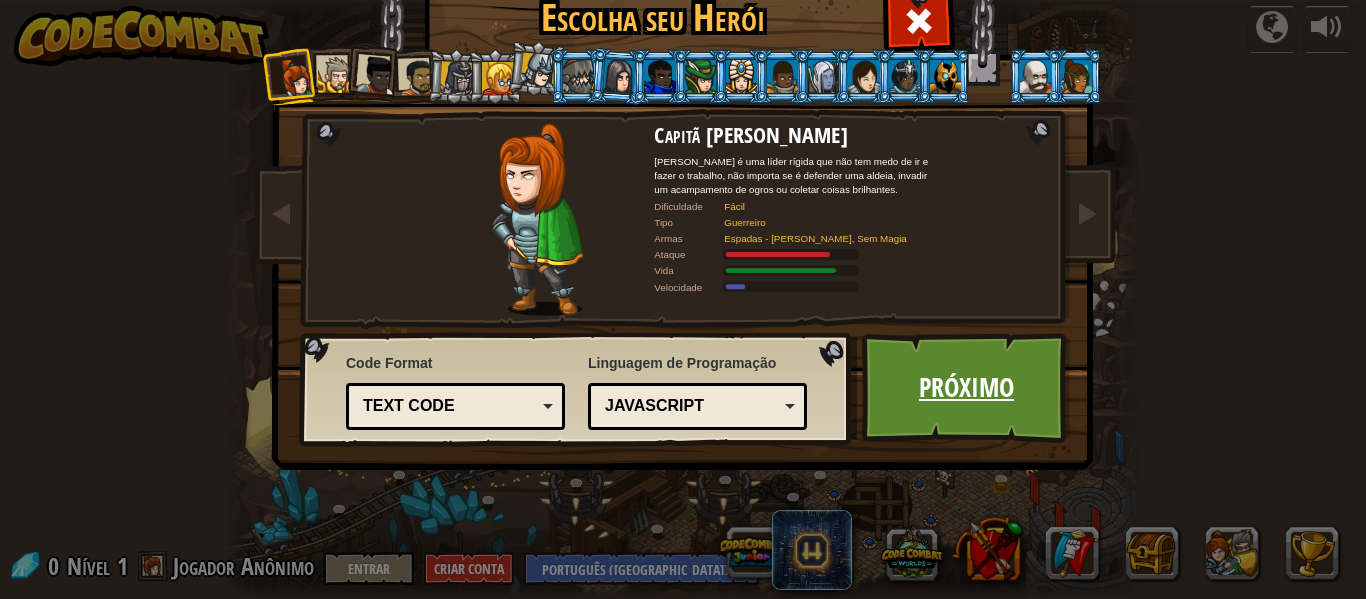 click on "Próximo" at bounding box center (966, 388) 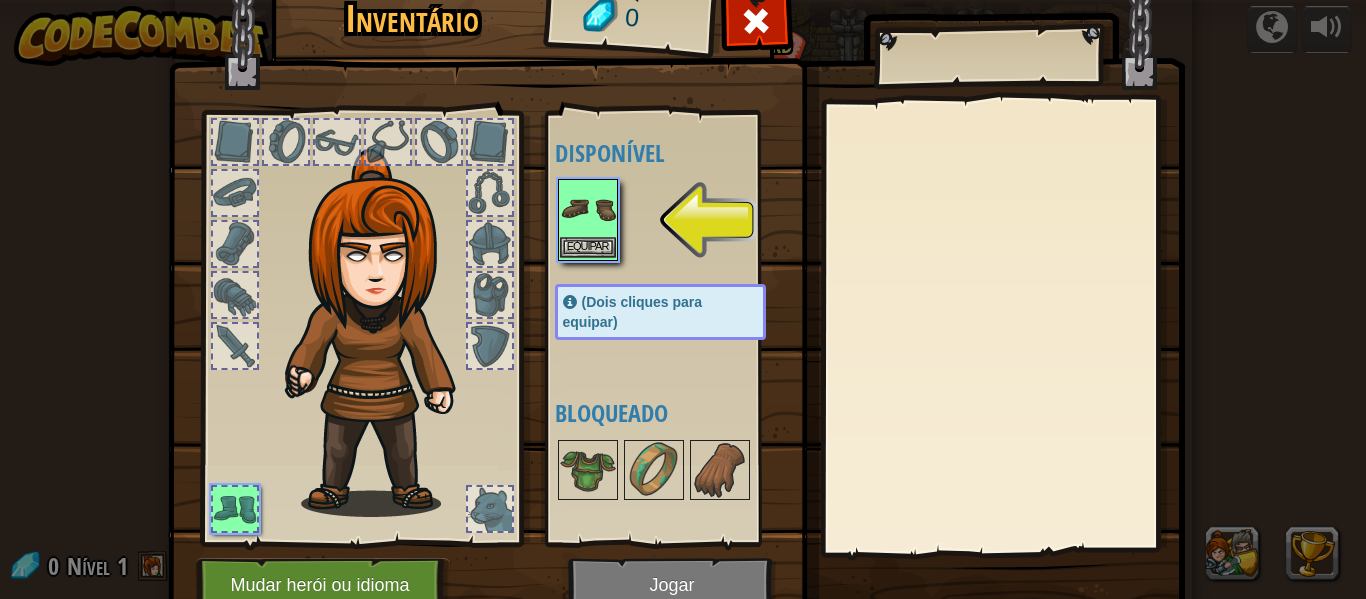 click at bounding box center (588, 209) 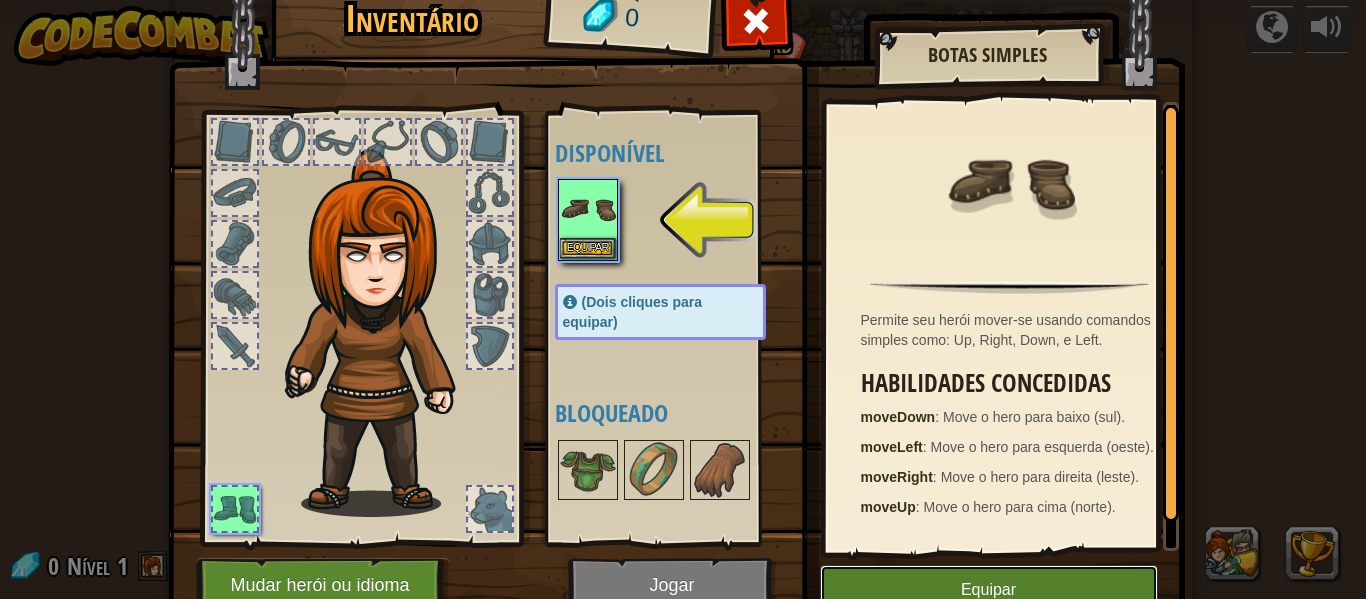 click on "Equipar" at bounding box center (989, 590) 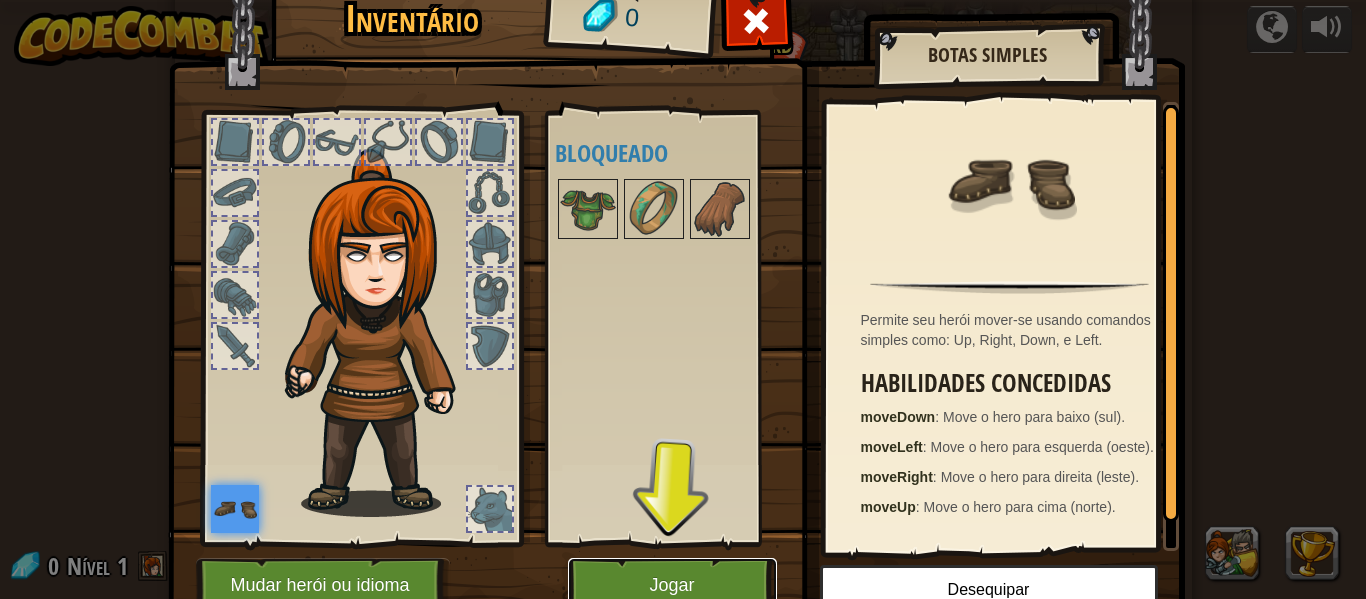 click on "Jogar" at bounding box center [672, 585] 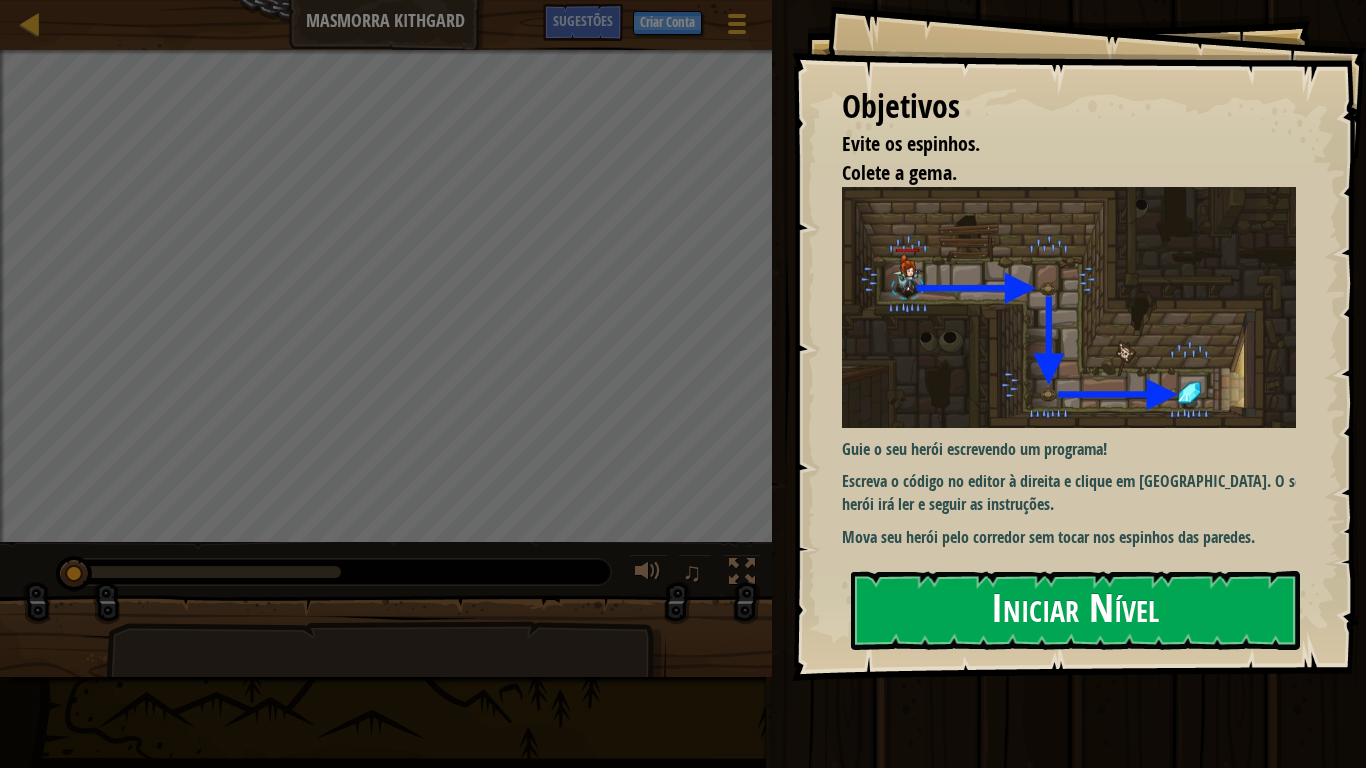 click on "Iniciar Nível" at bounding box center (1075, 610) 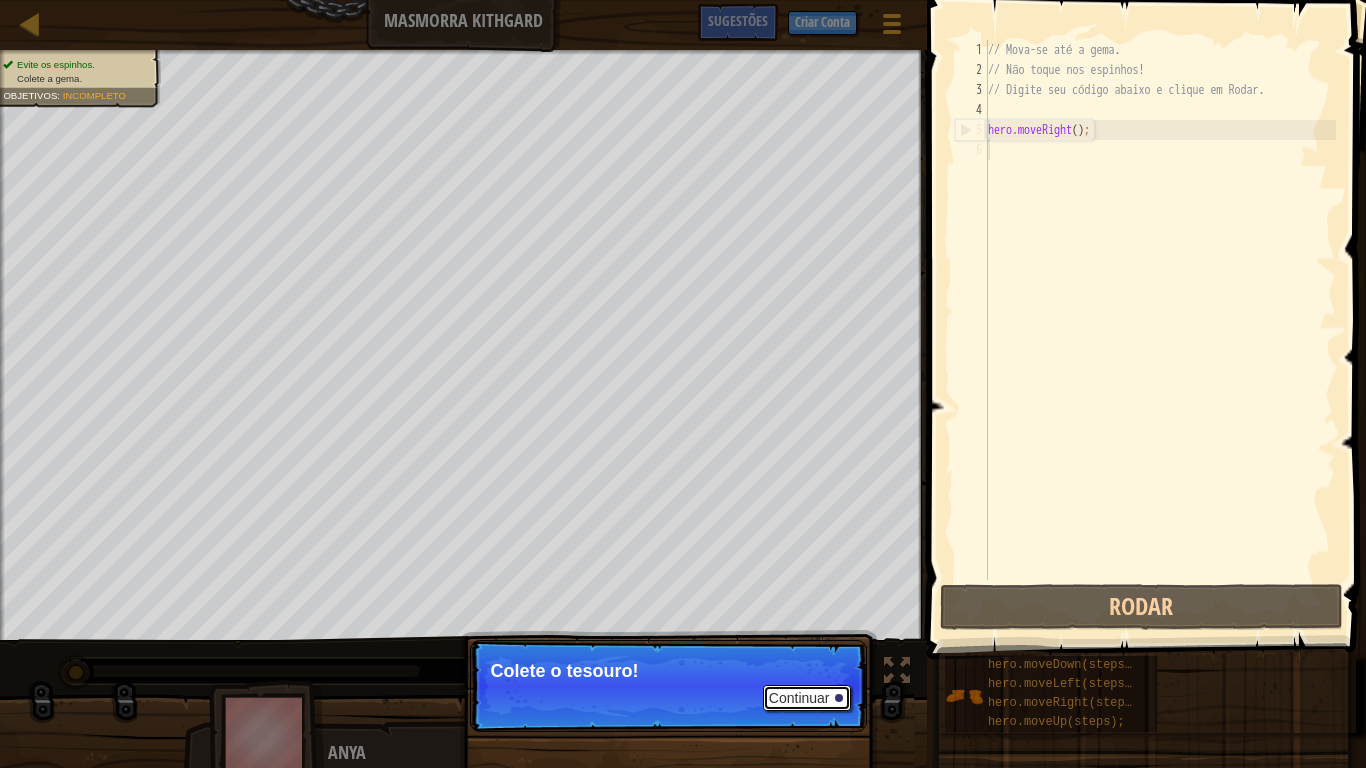 click on "Continuar" at bounding box center (807, 698) 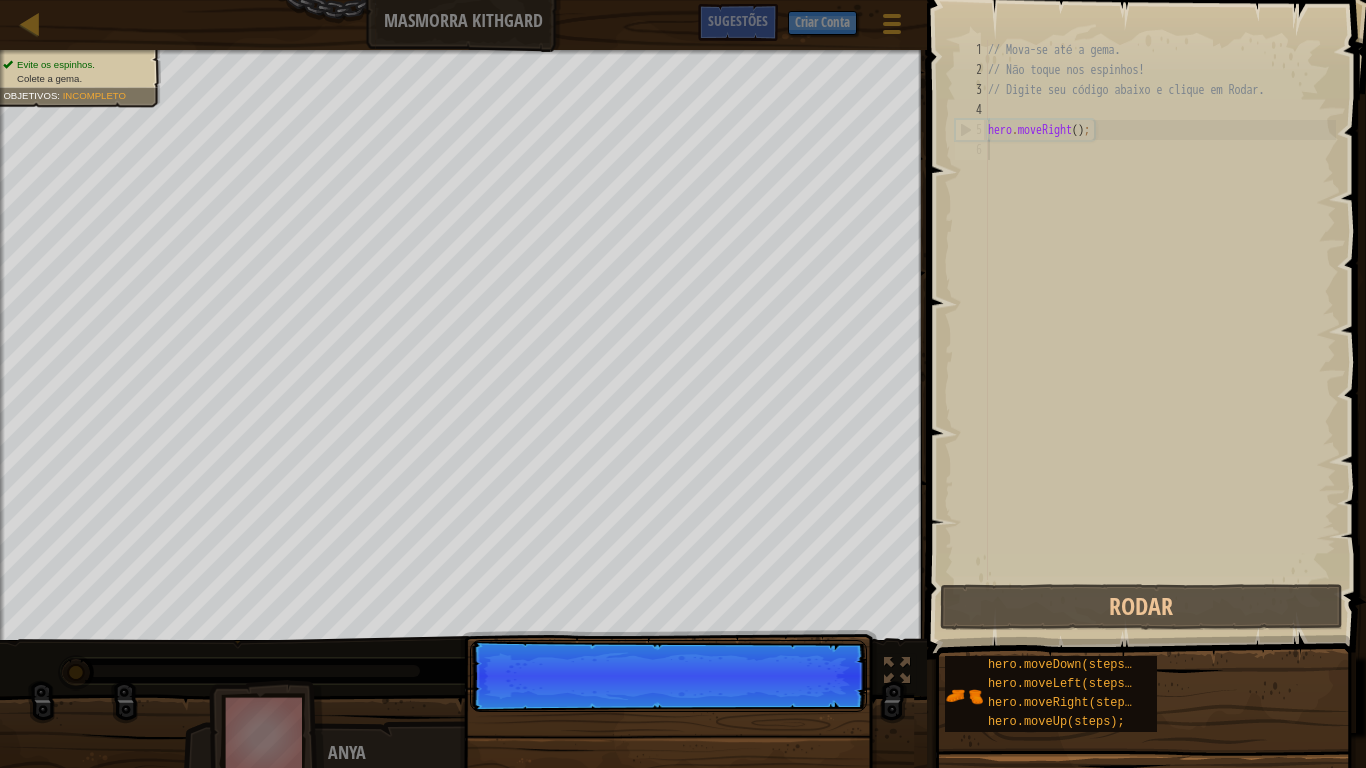 scroll, scrollTop: 9, scrollLeft: 0, axis: vertical 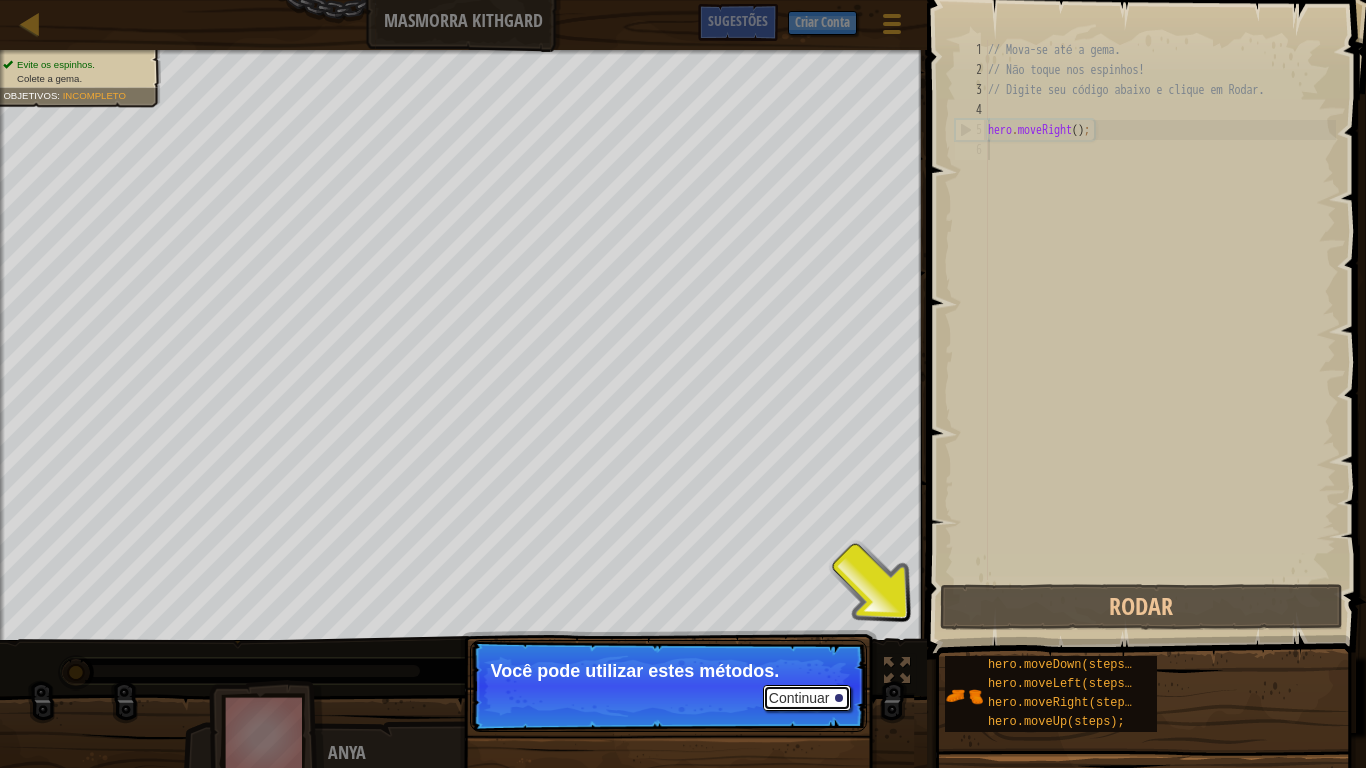 click on "Continuar" at bounding box center (807, 698) 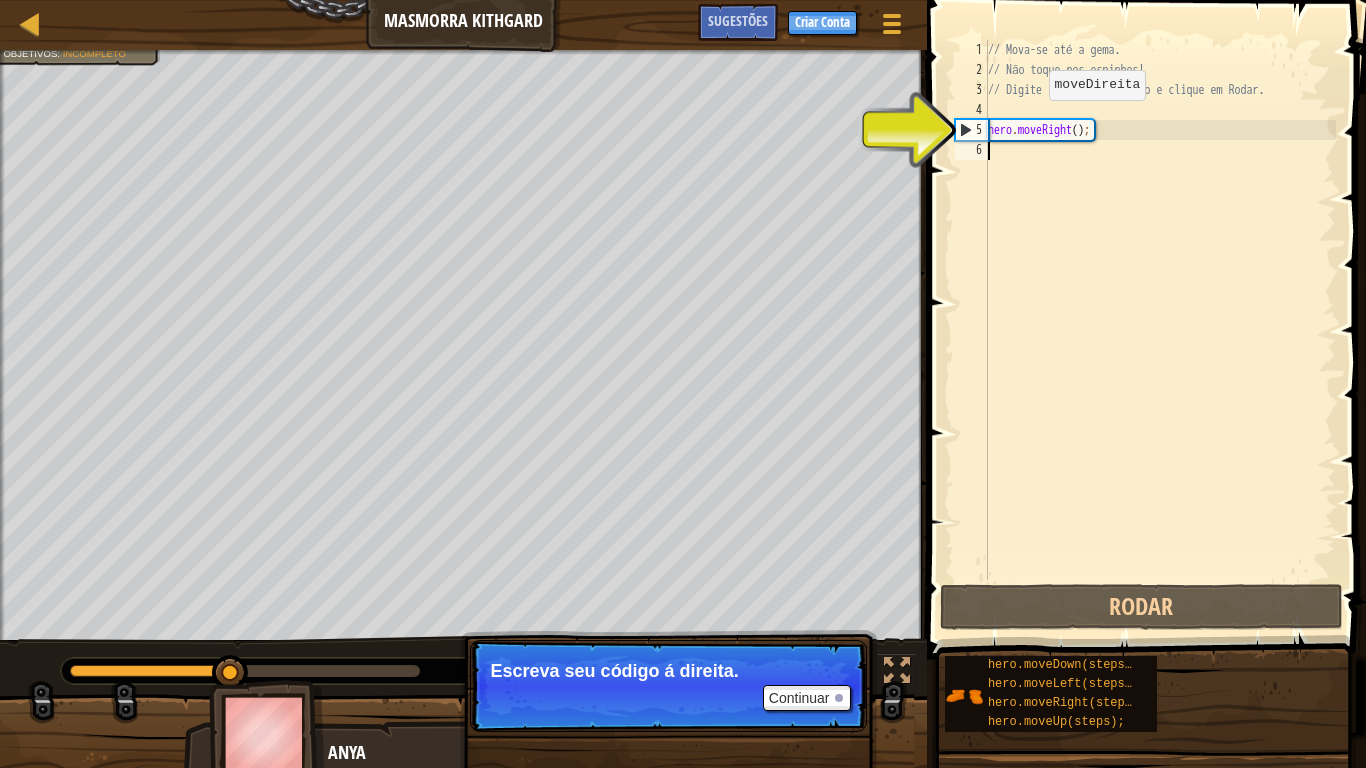 click on "// Mova-se até a gema. // Não toque nos espinhos! // Digite seu código abaixo e clique em Rodar. hero . moveRight ( ) ;" at bounding box center (1160, 330) 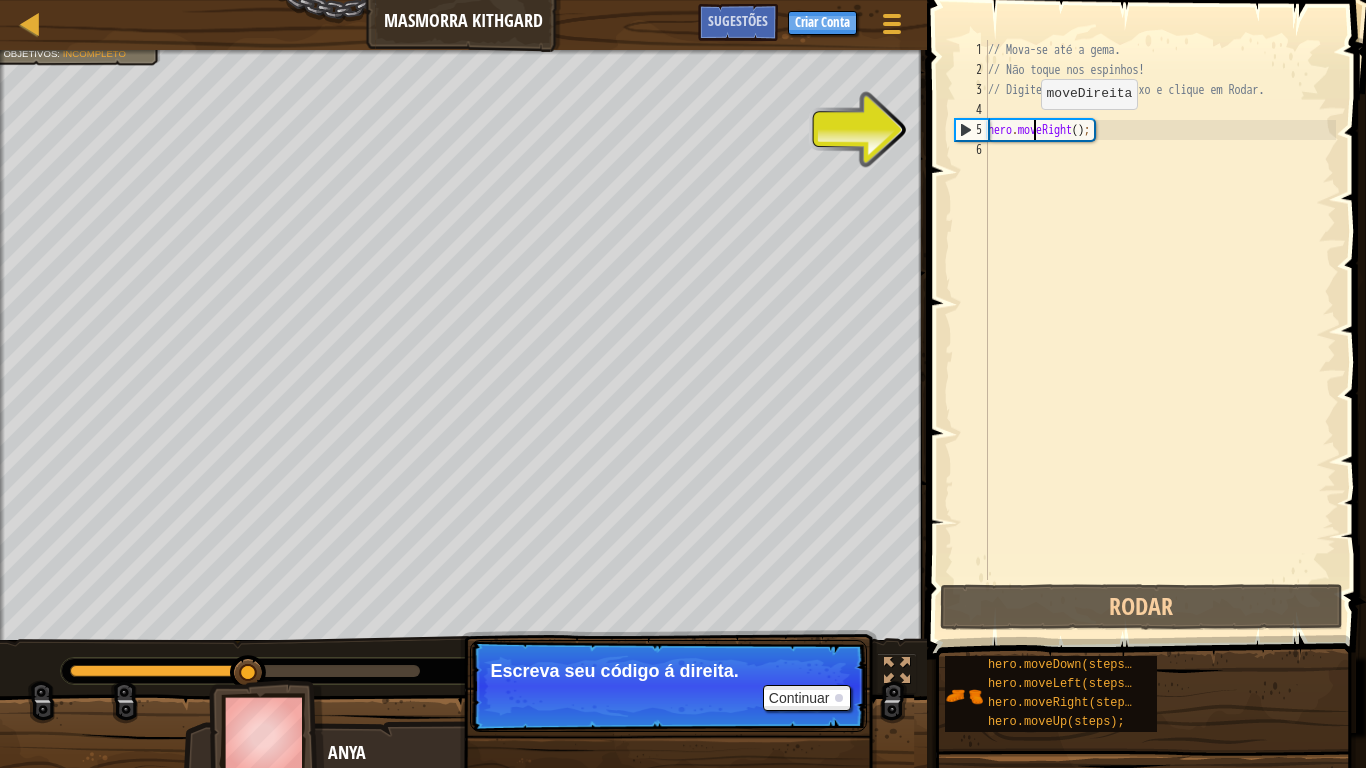 click on "// Mova-se até a gema. // Não toque nos espinhos! // Digite seu código abaixo e clique em Rodar. hero . moveRight ( ) ;" at bounding box center (1160, 330) 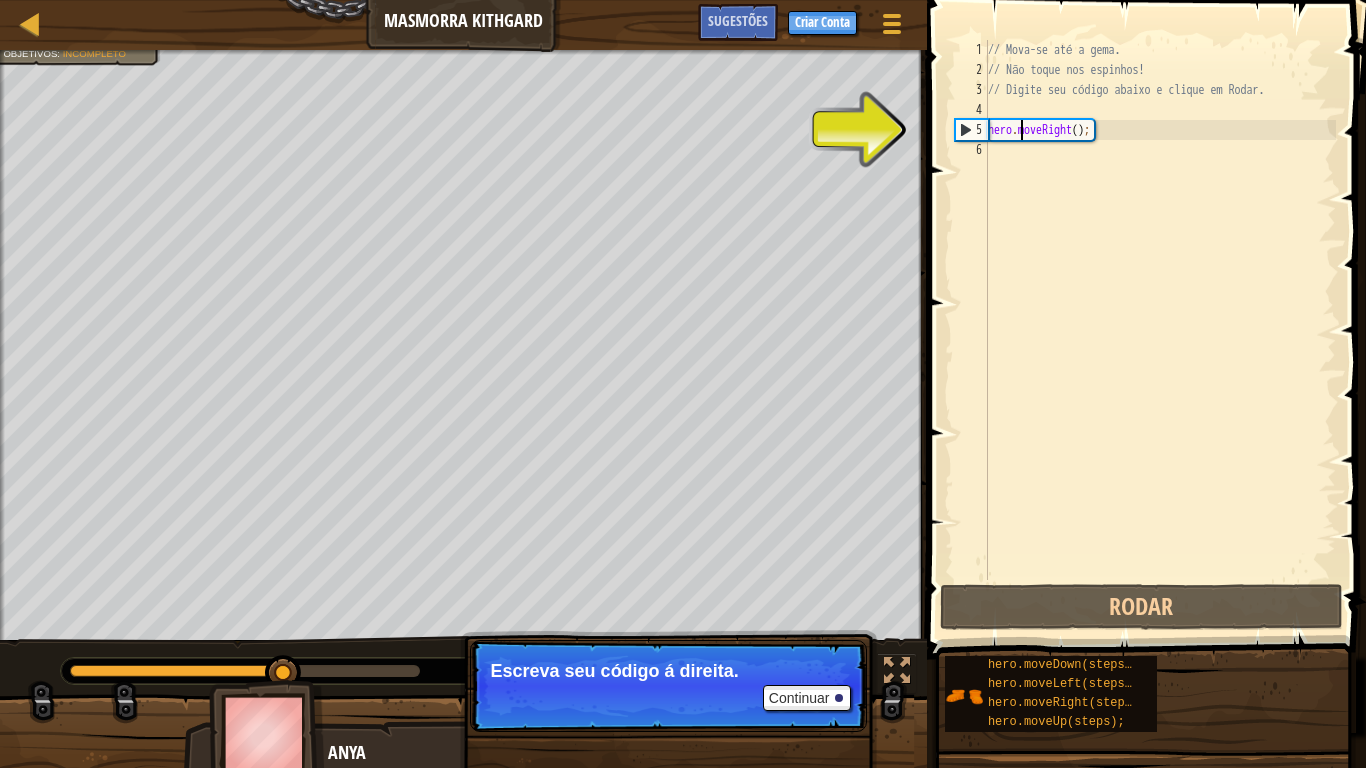click on "// Mova-se até a gema. // Não toque nos espinhos! // Digite seu código abaixo e clique em Rodar. hero . moveRight ( ) ;" at bounding box center (1160, 330) 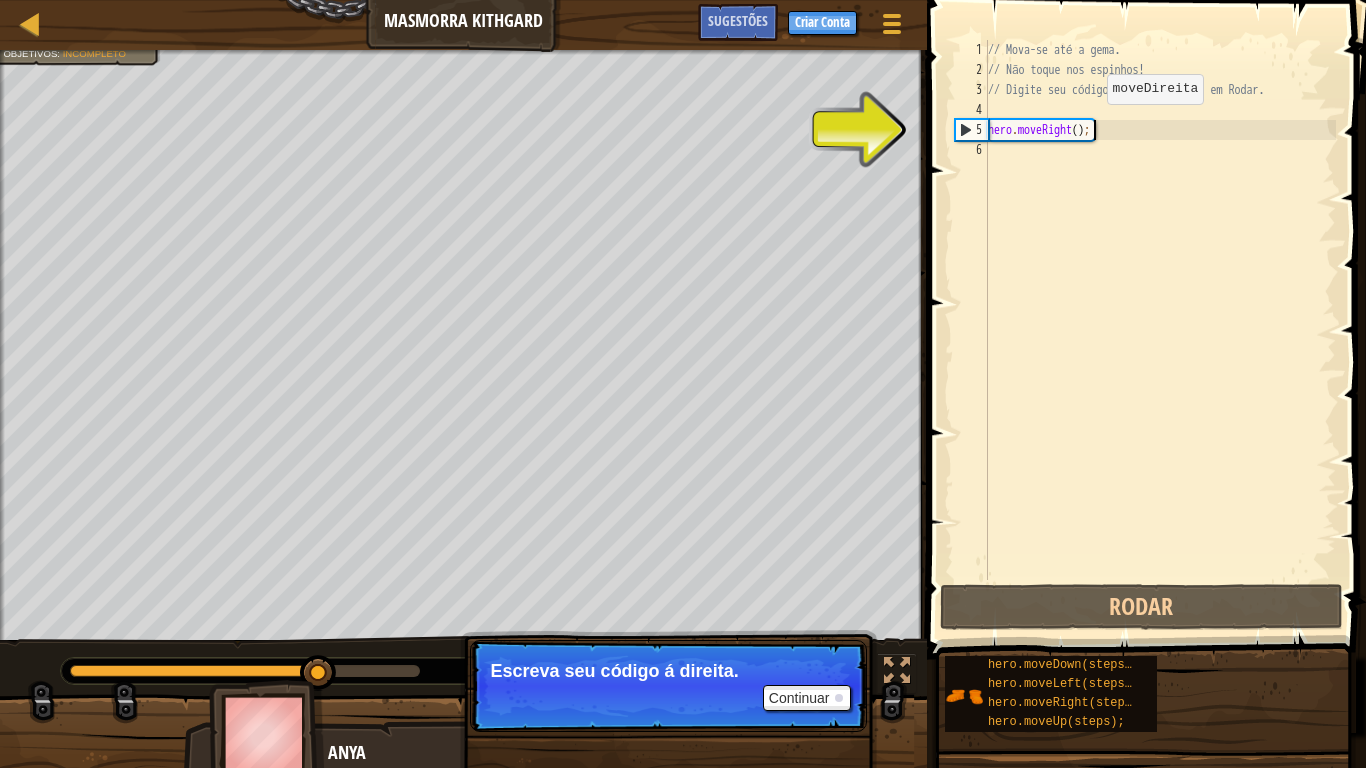 click on "// Mova-se até a gema. // Não toque nos espinhos! // Digite seu código abaixo e clique em Rodar. hero . moveRight ( ) ;" at bounding box center [1160, 330] 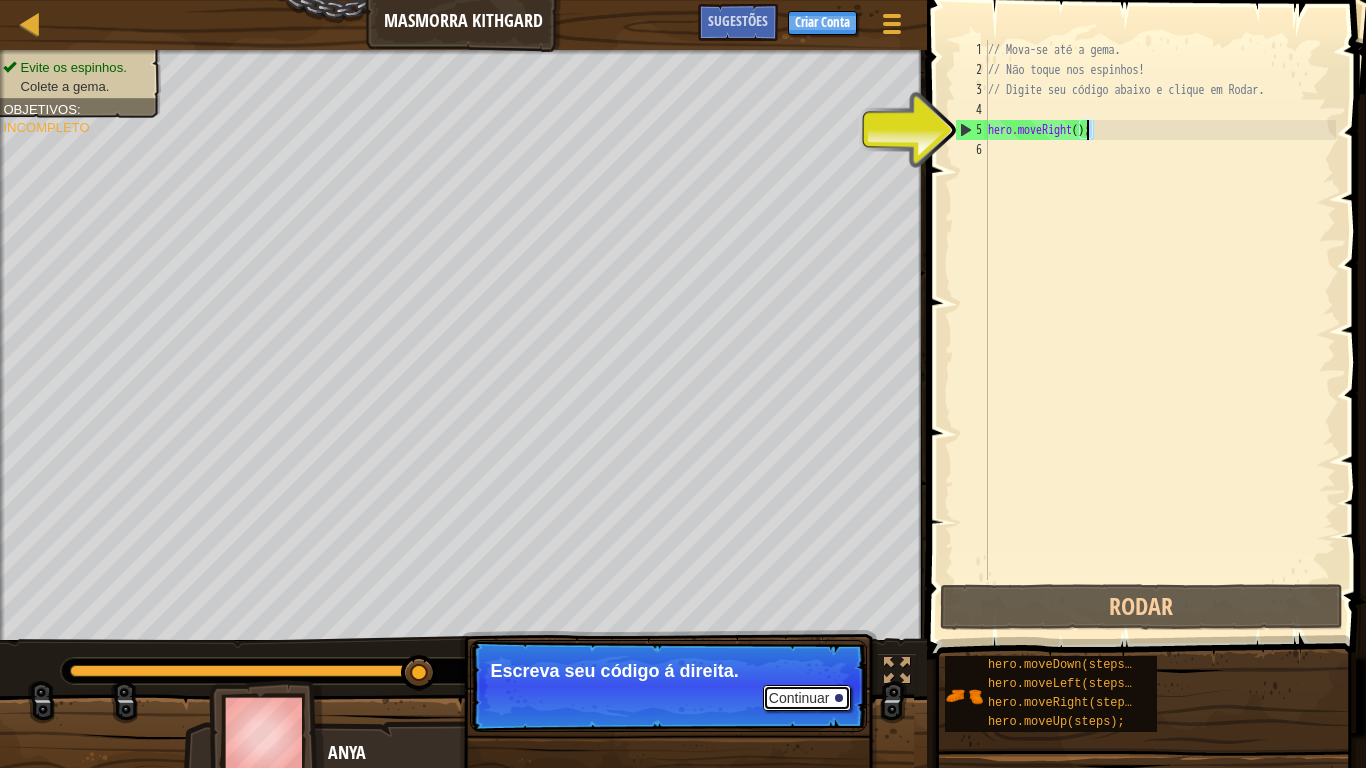 click on "Continuar" at bounding box center (807, 698) 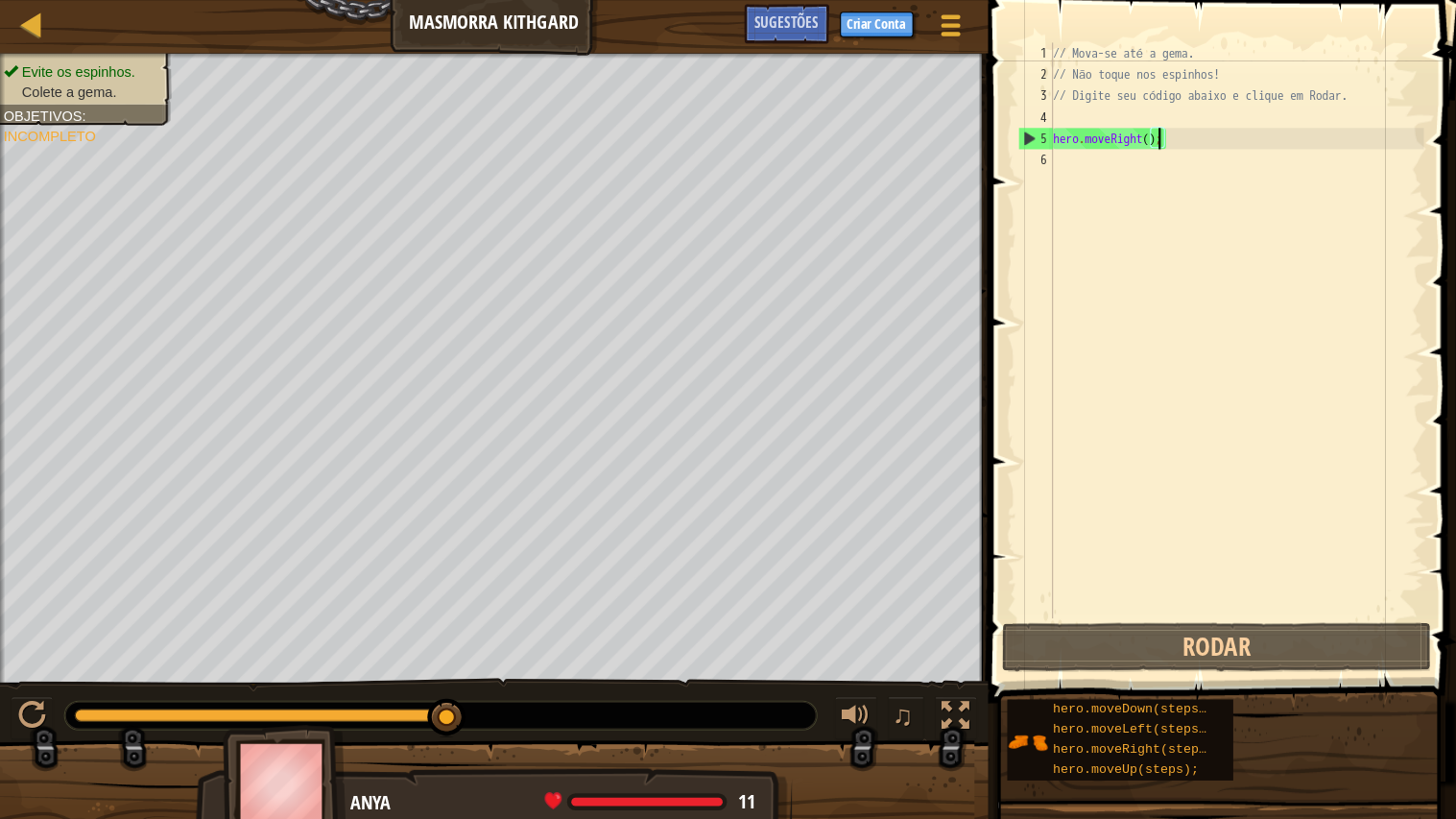 scroll, scrollTop: 9, scrollLeft: 8, axis: both 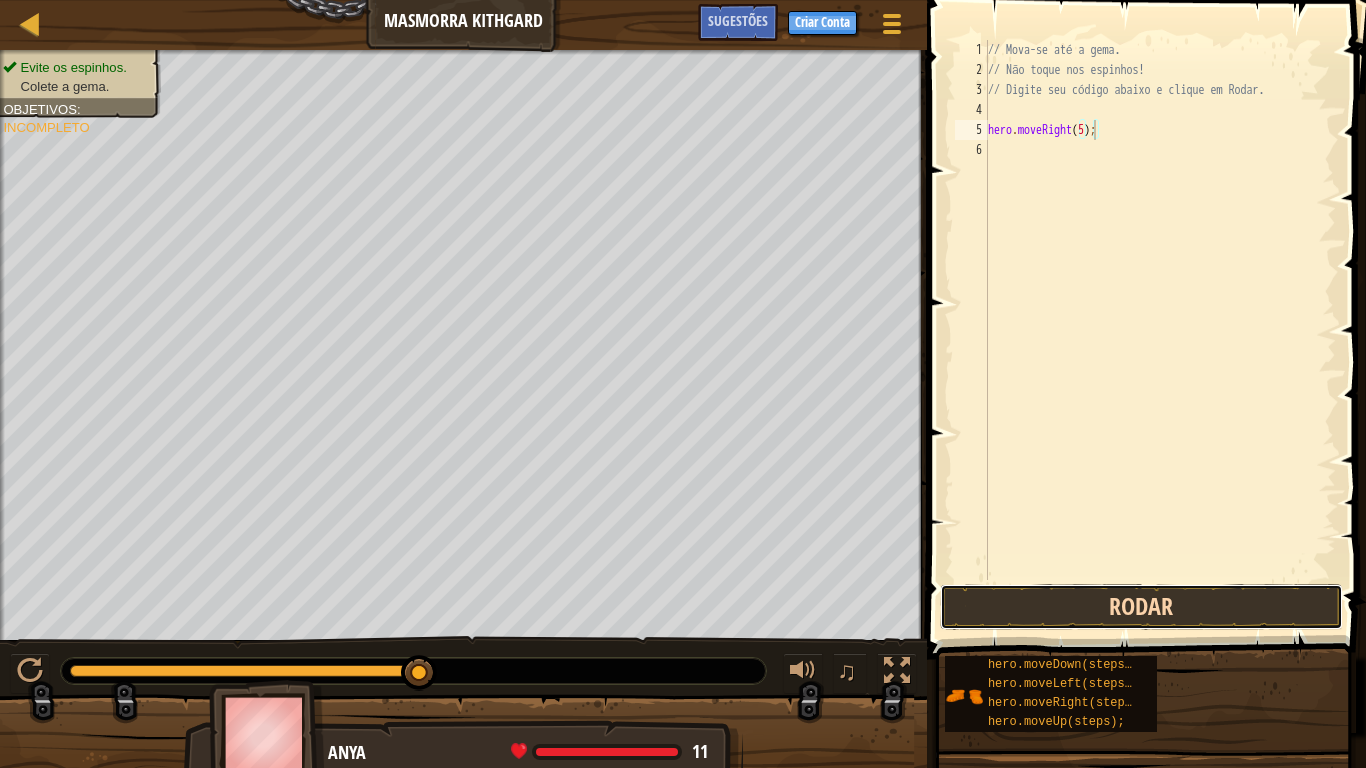 click on "Rodar" at bounding box center [1141, 607] 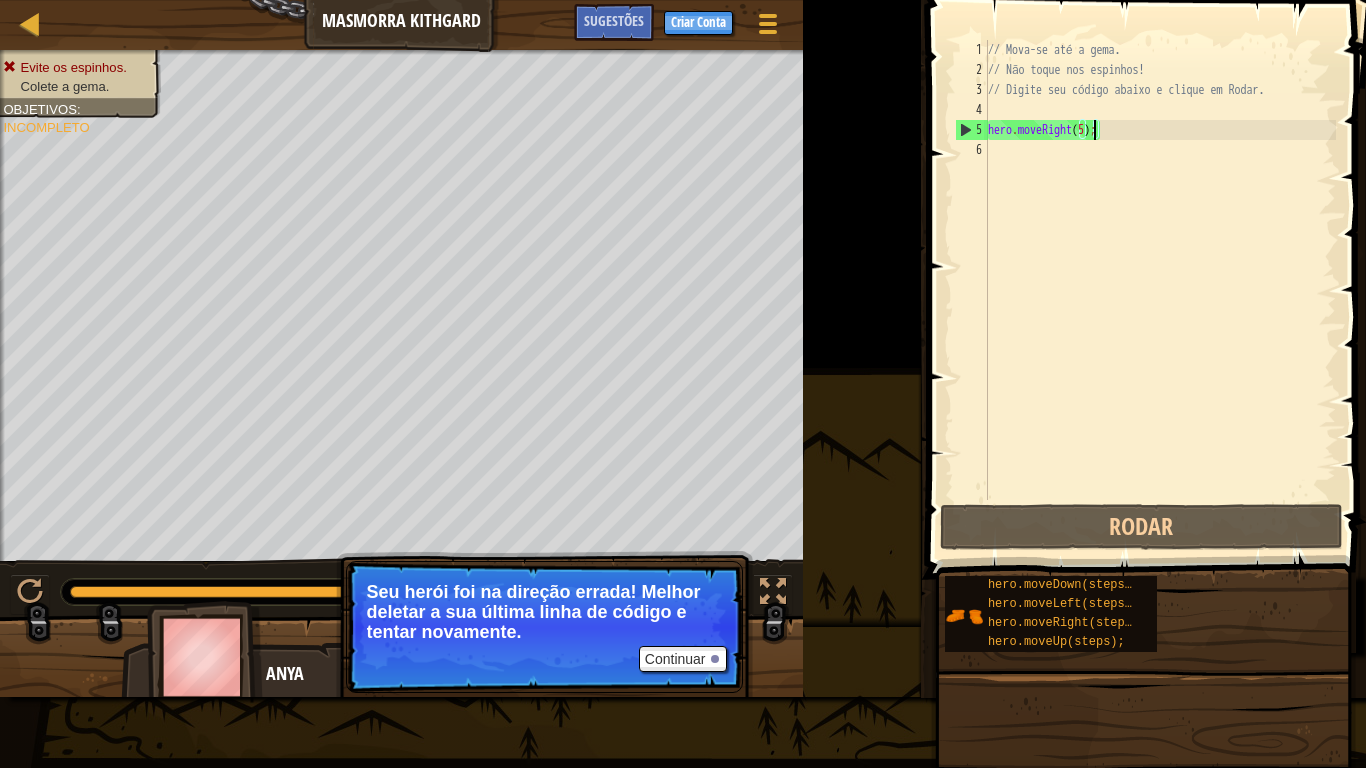 scroll, scrollTop: 9, scrollLeft: 8, axis: both 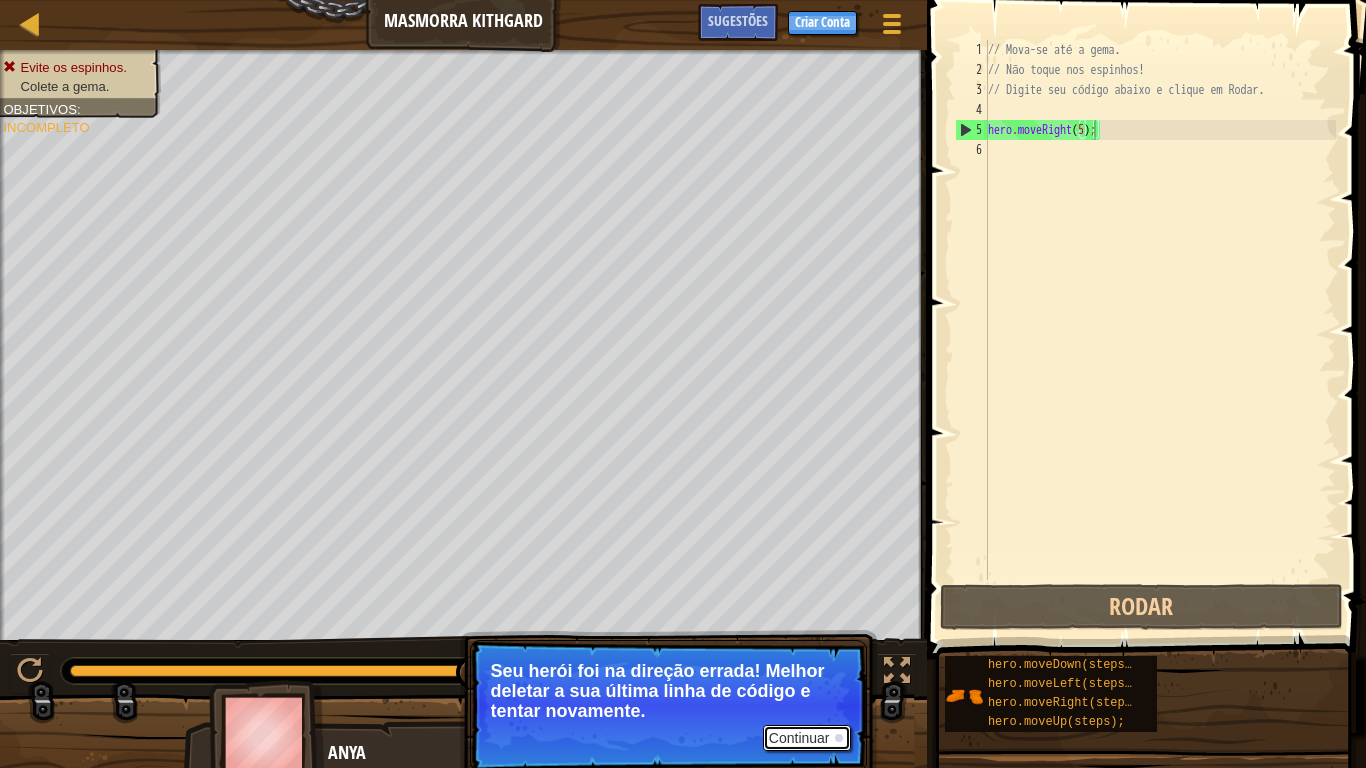click on "Continuar" at bounding box center (807, 738) 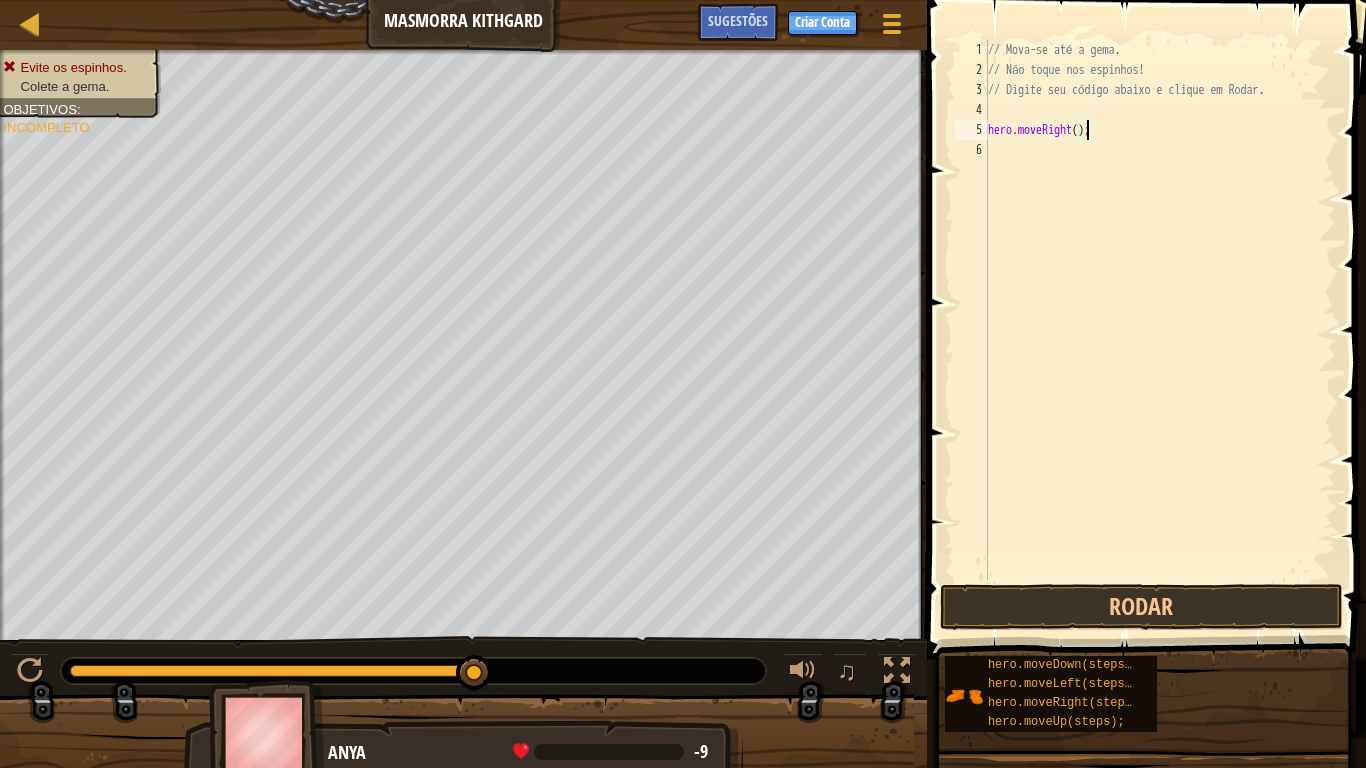 type on "hero.moveRight(4);" 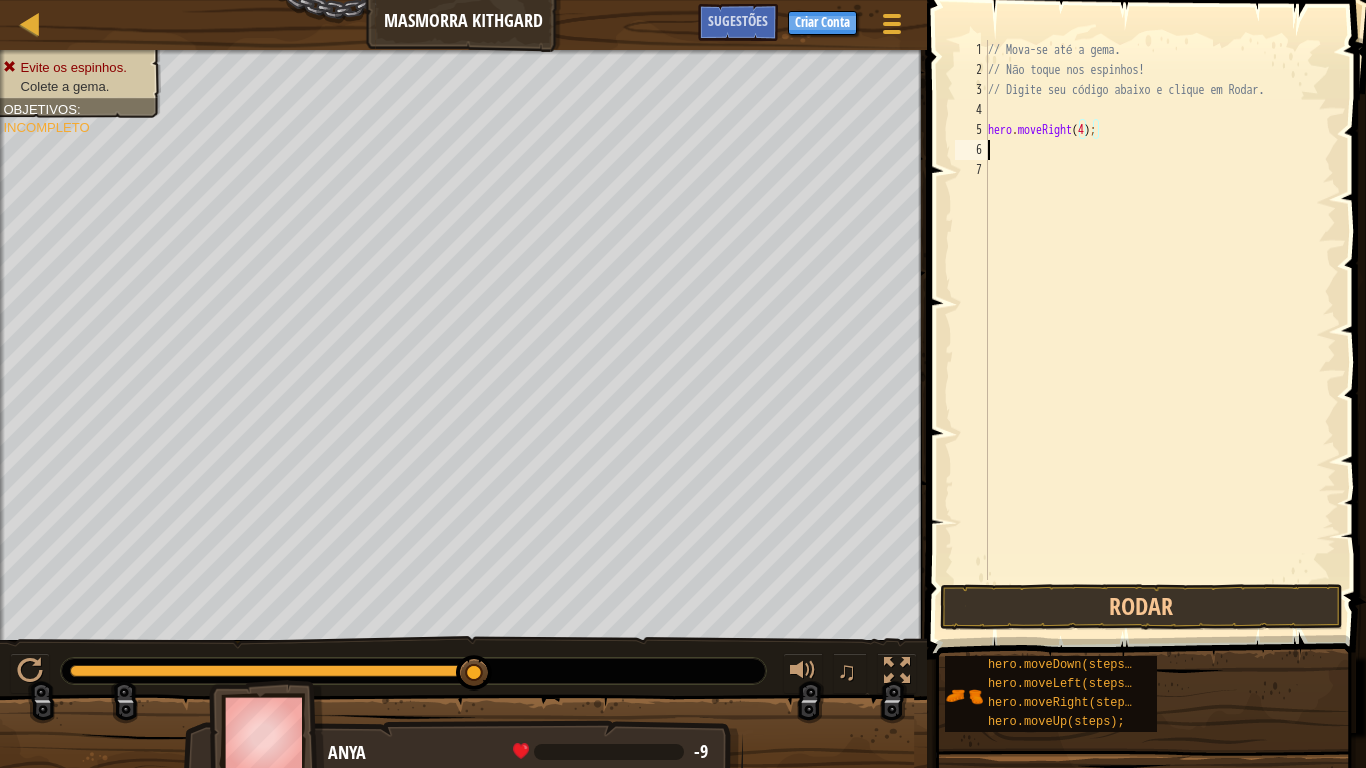 scroll, scrollTop: 9, scrollLeft: 0, axis: vertical 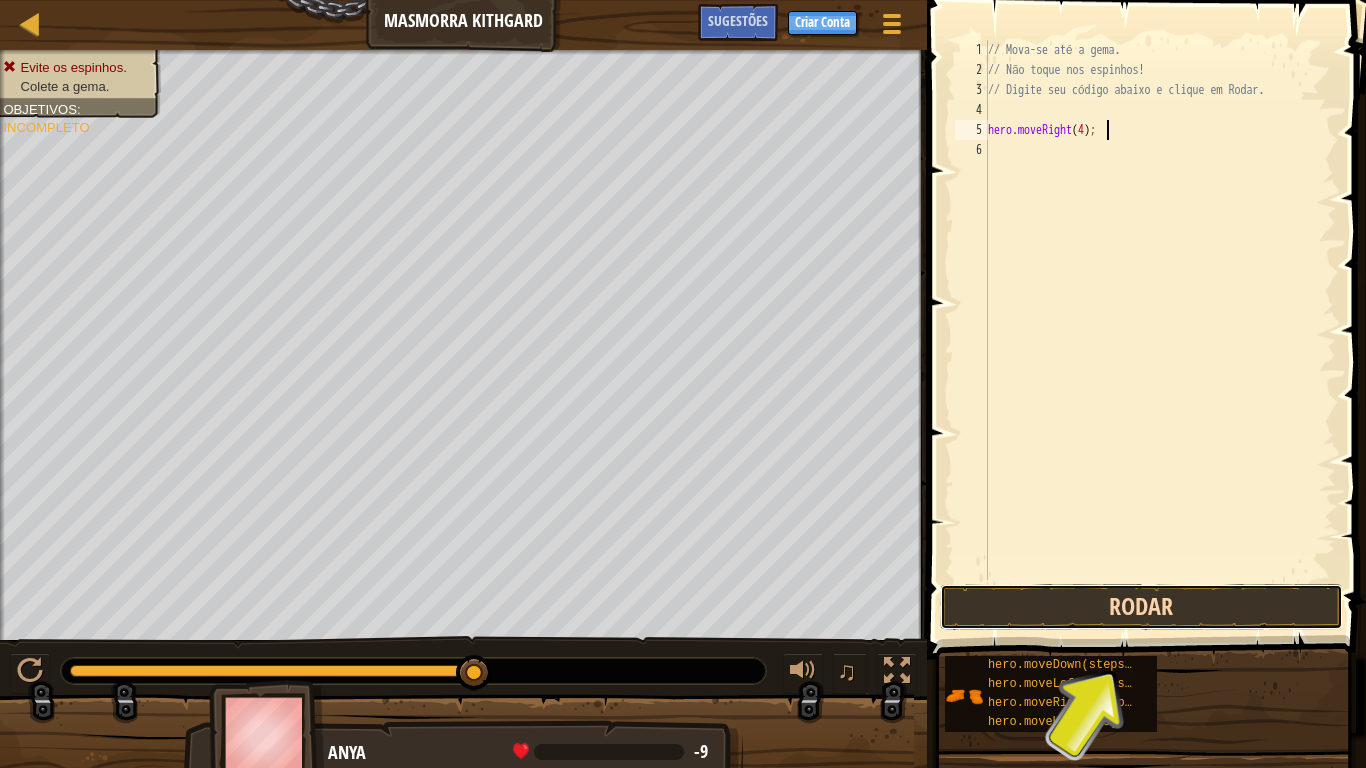 click on "Rodar" at bounding box center [1141, 607] 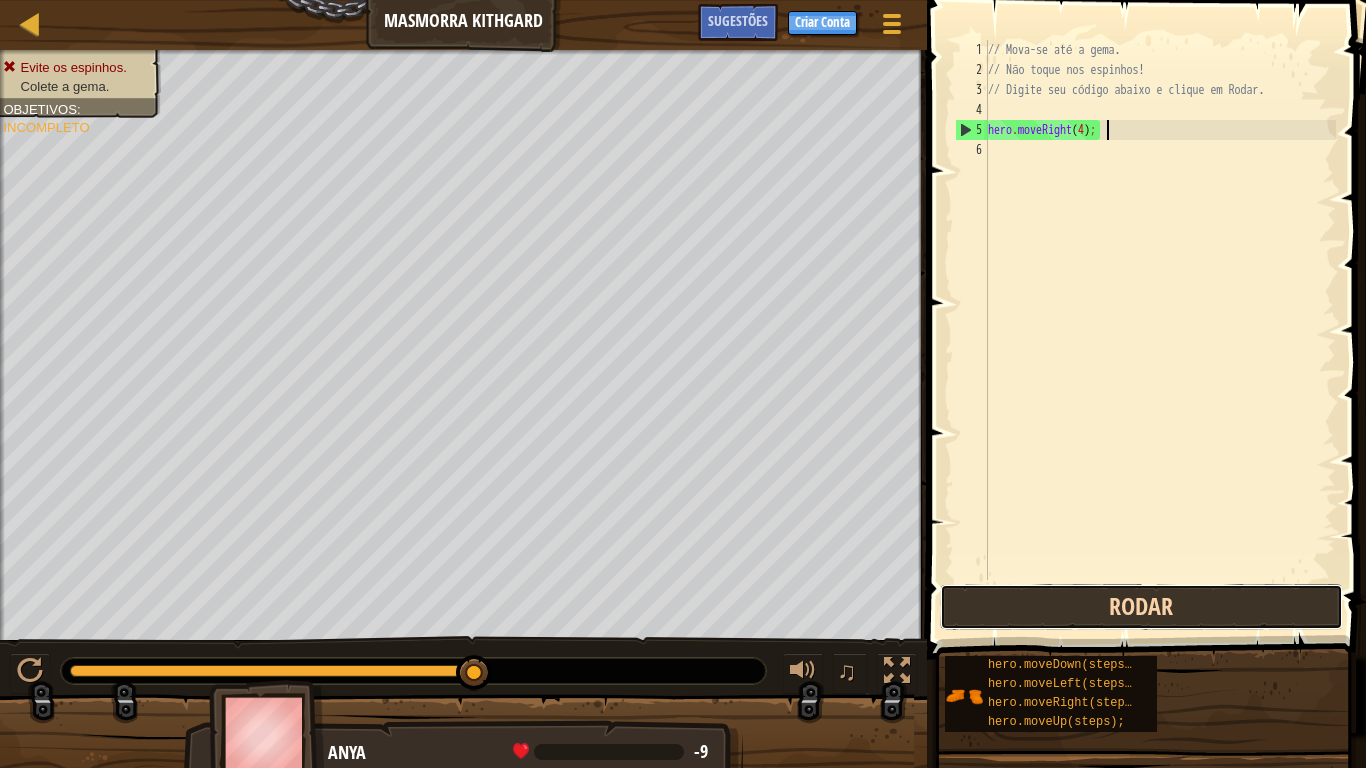 click on "Rodar" at bounding box center (1141, 607) 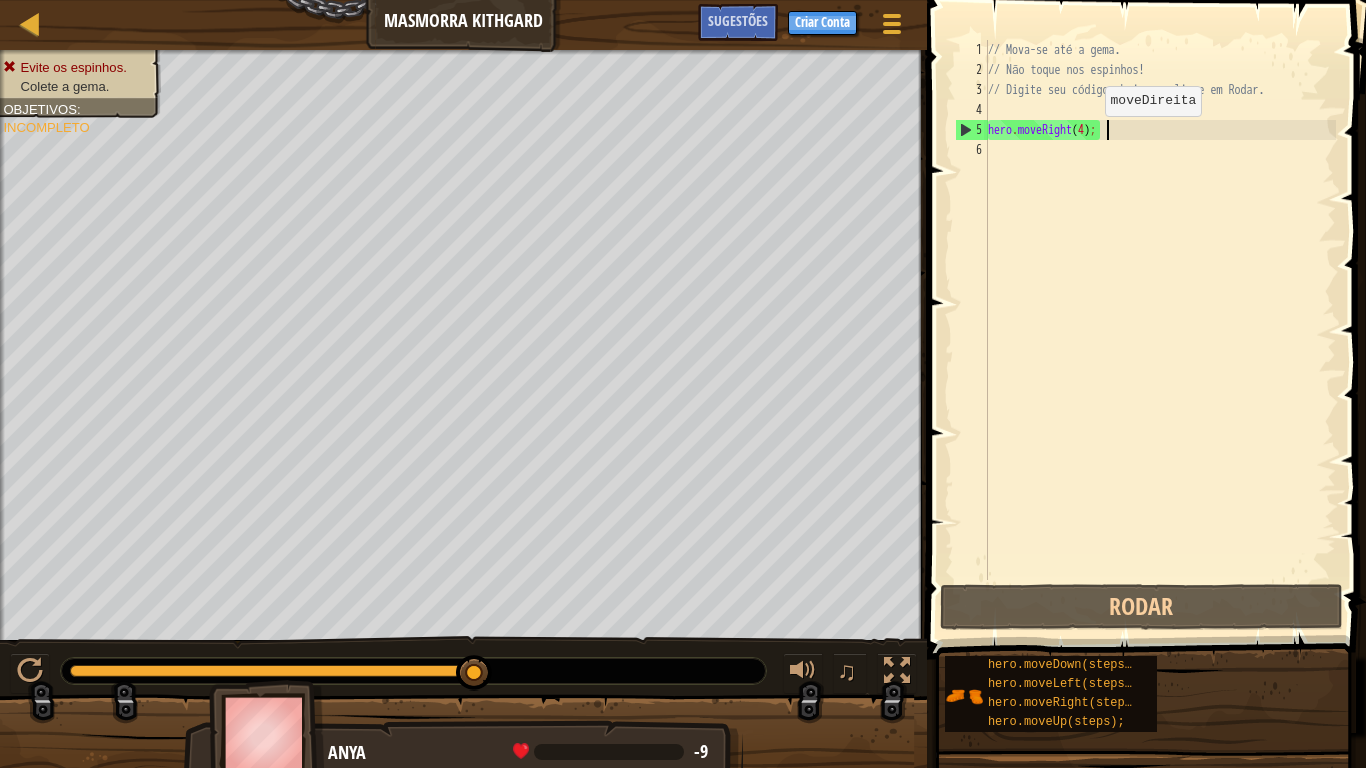 click on "// Mova-se até a gema. // Não toque nos espinhos! // Digite seu código abaixo e clique em Rodar. hero . moveRight ( 4 ) ;" at bounding box center (1160, 330) 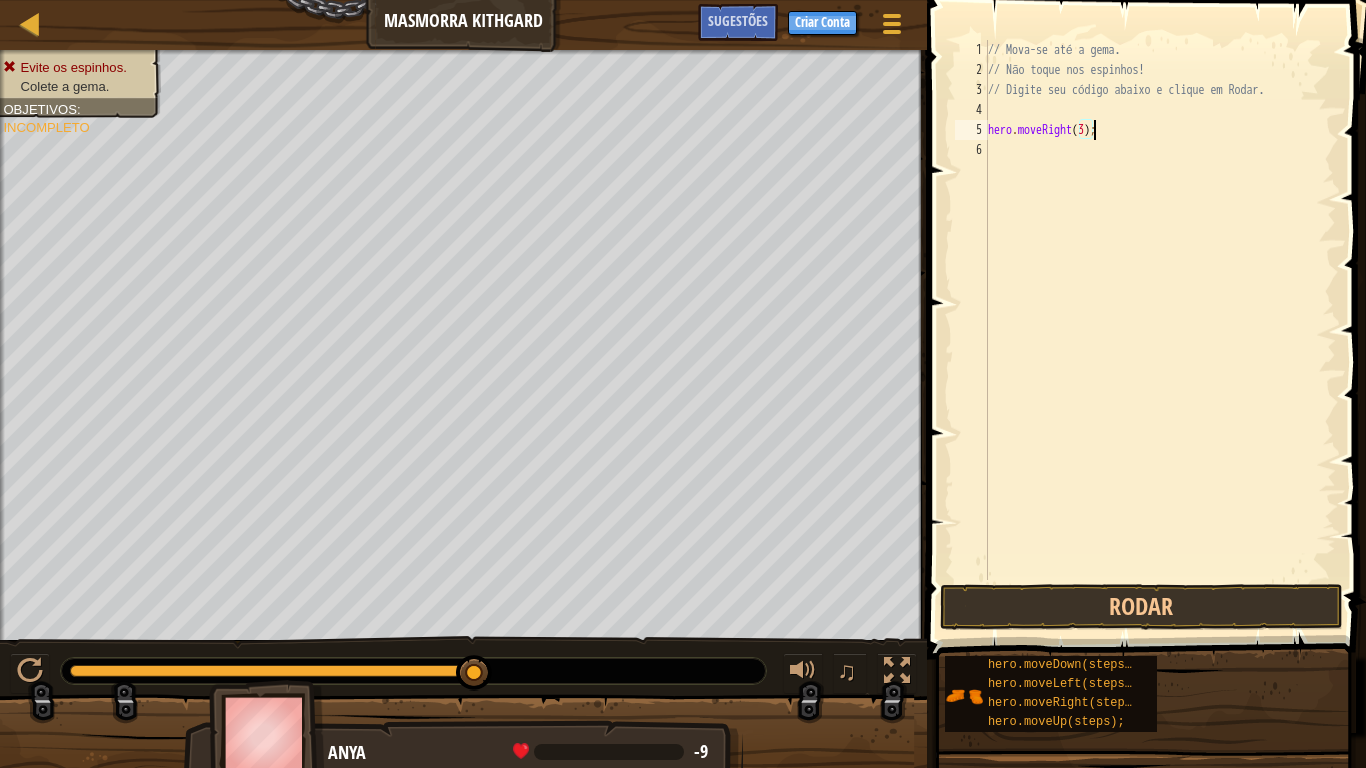 scroll, scrollTop: 9, scrollLeft: 8, axis: both 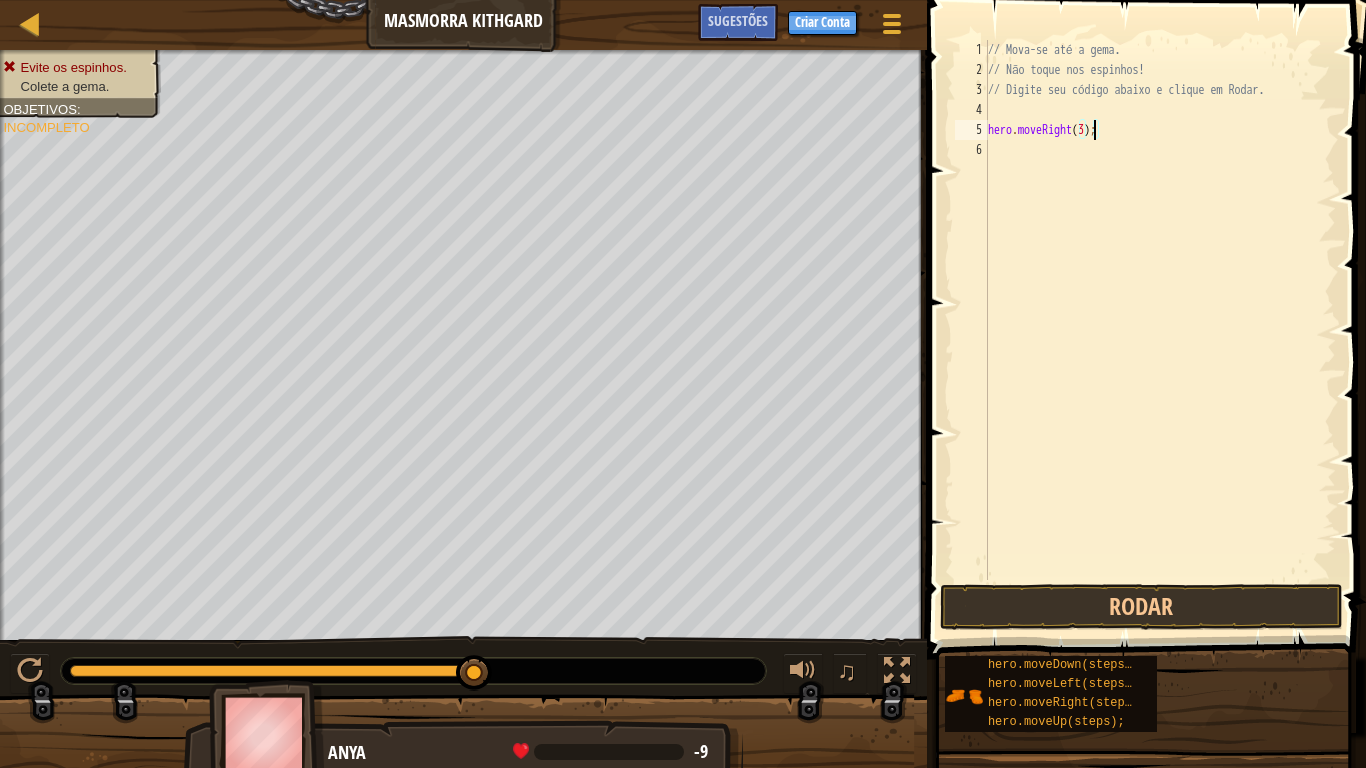 click at bounding box center [1148, 301] 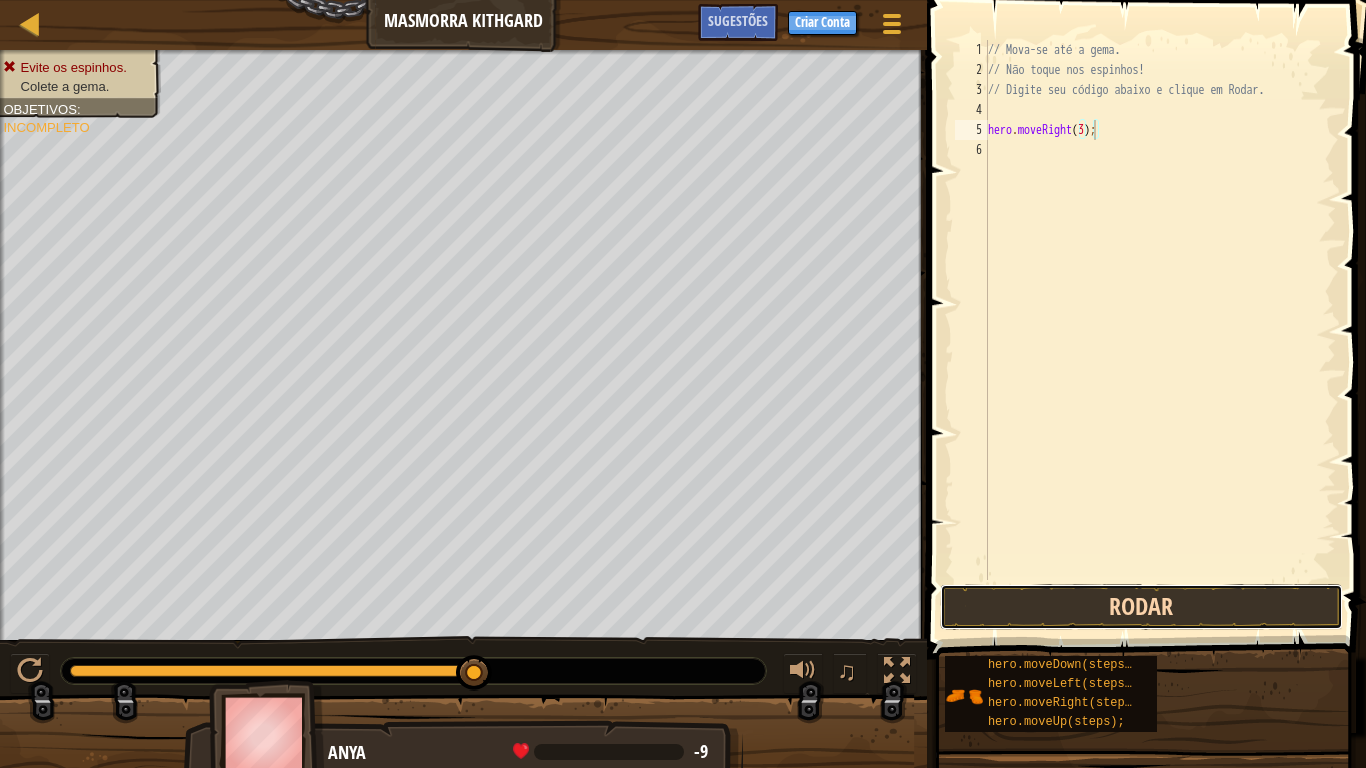 click on "Rodar" at bounding box center [1141, 607] 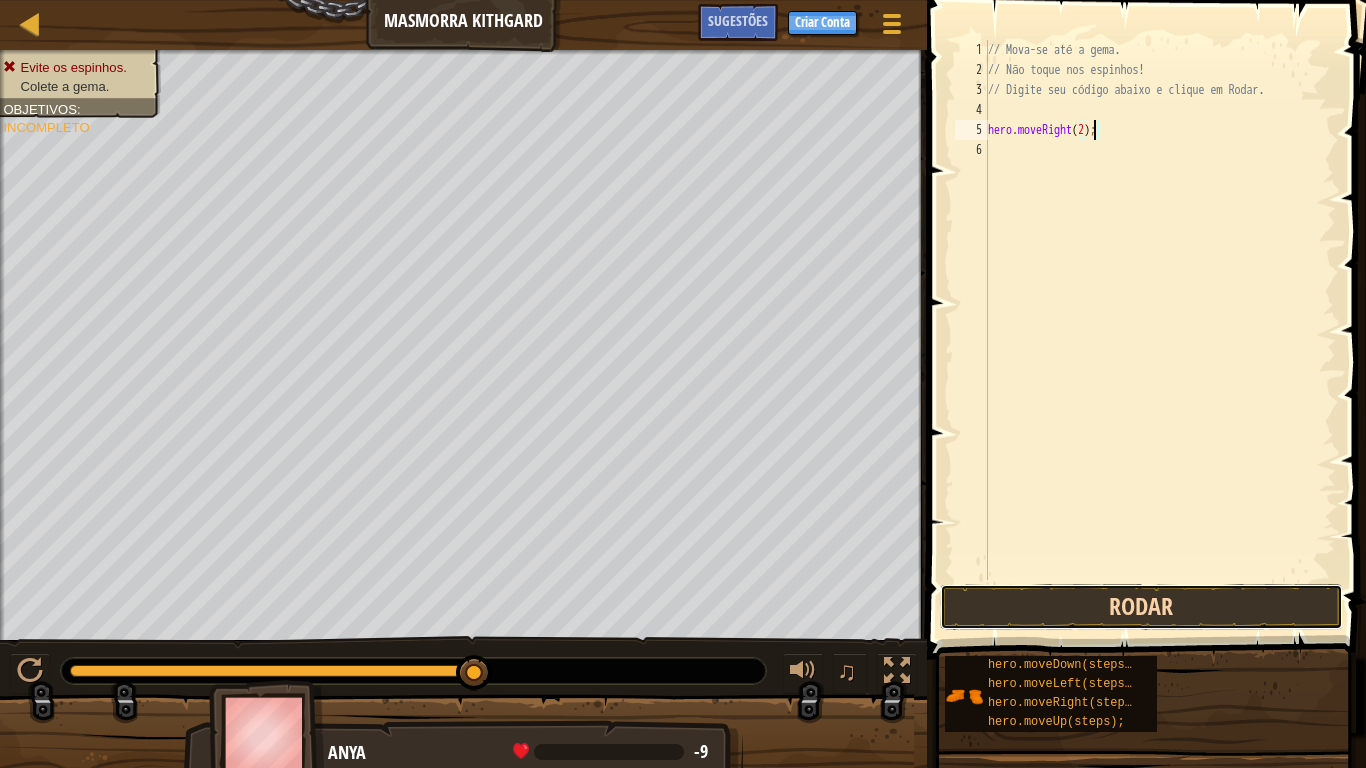 click on "Rodar" at bounding box center (1141, 607) 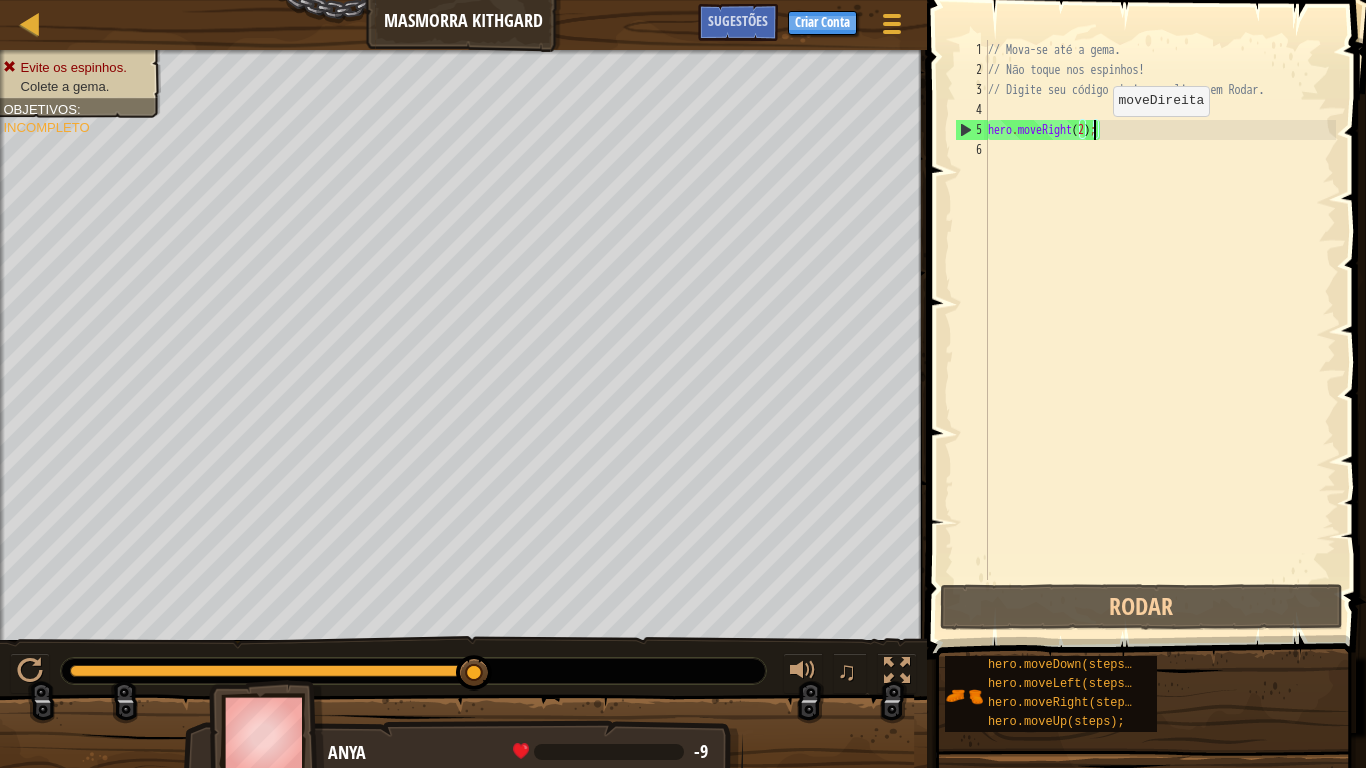 click on "// Mova-se até a gema. // Não toque nos espinhos! // Digite seu código abaixo e clique em Rodar. hero . moveRight ( 2 ) ;" at bounding box center [1160, 330] 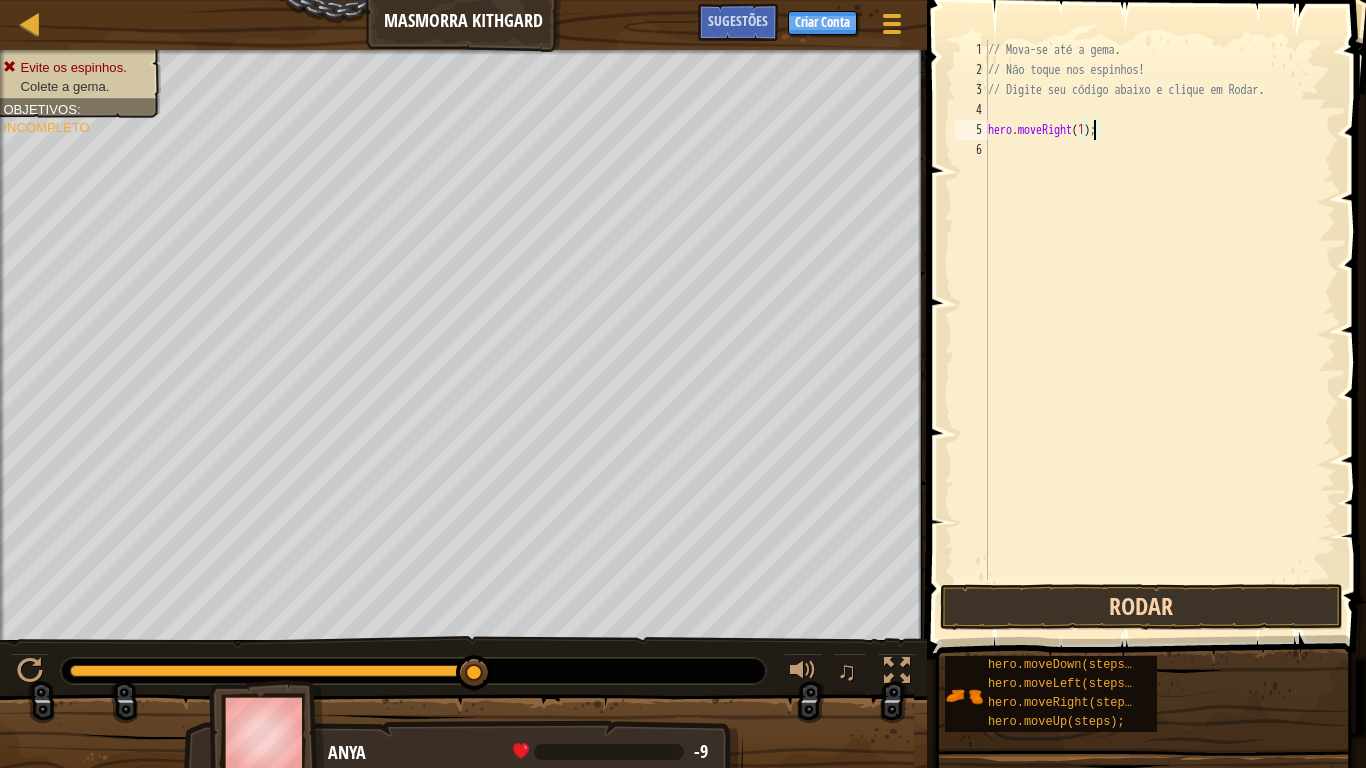 type on "hero.moveRight(1);" 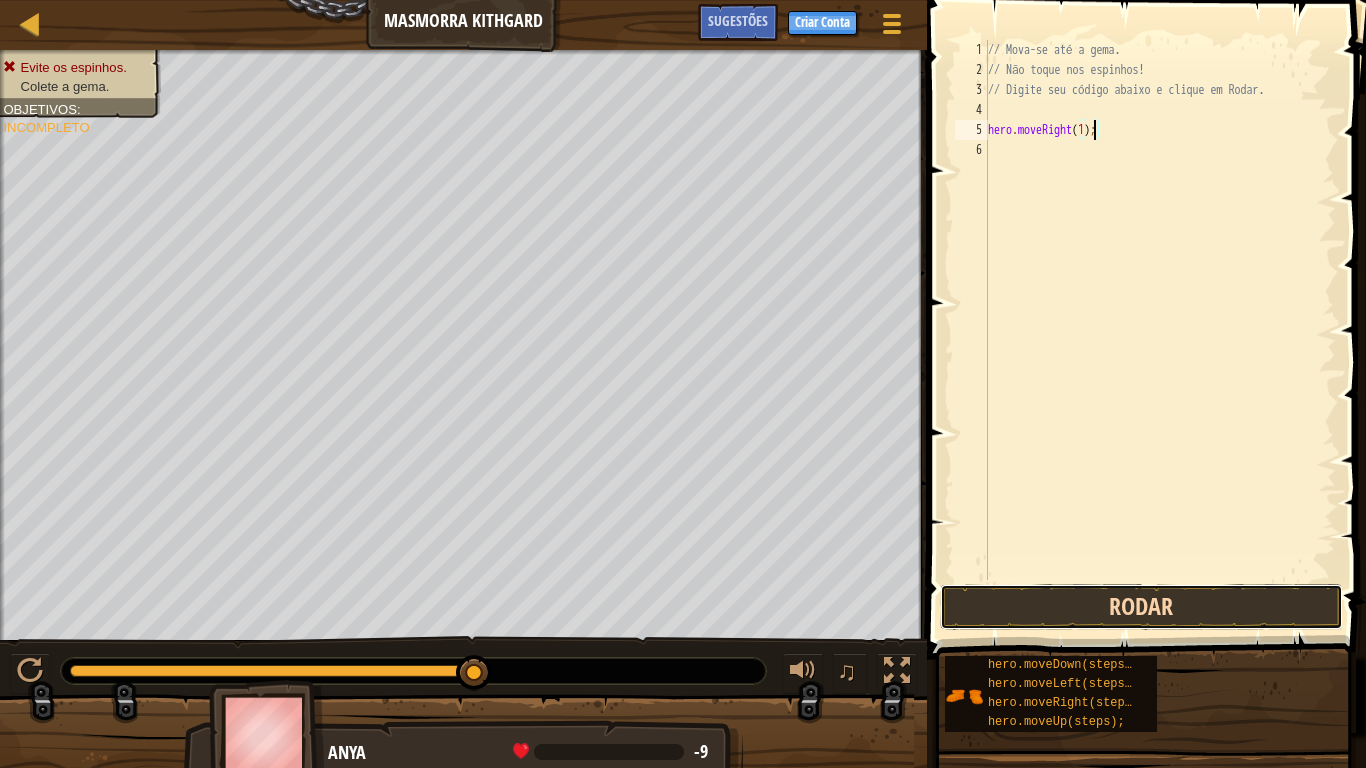 click on "Rodar" at bounding box center (1141, 607) 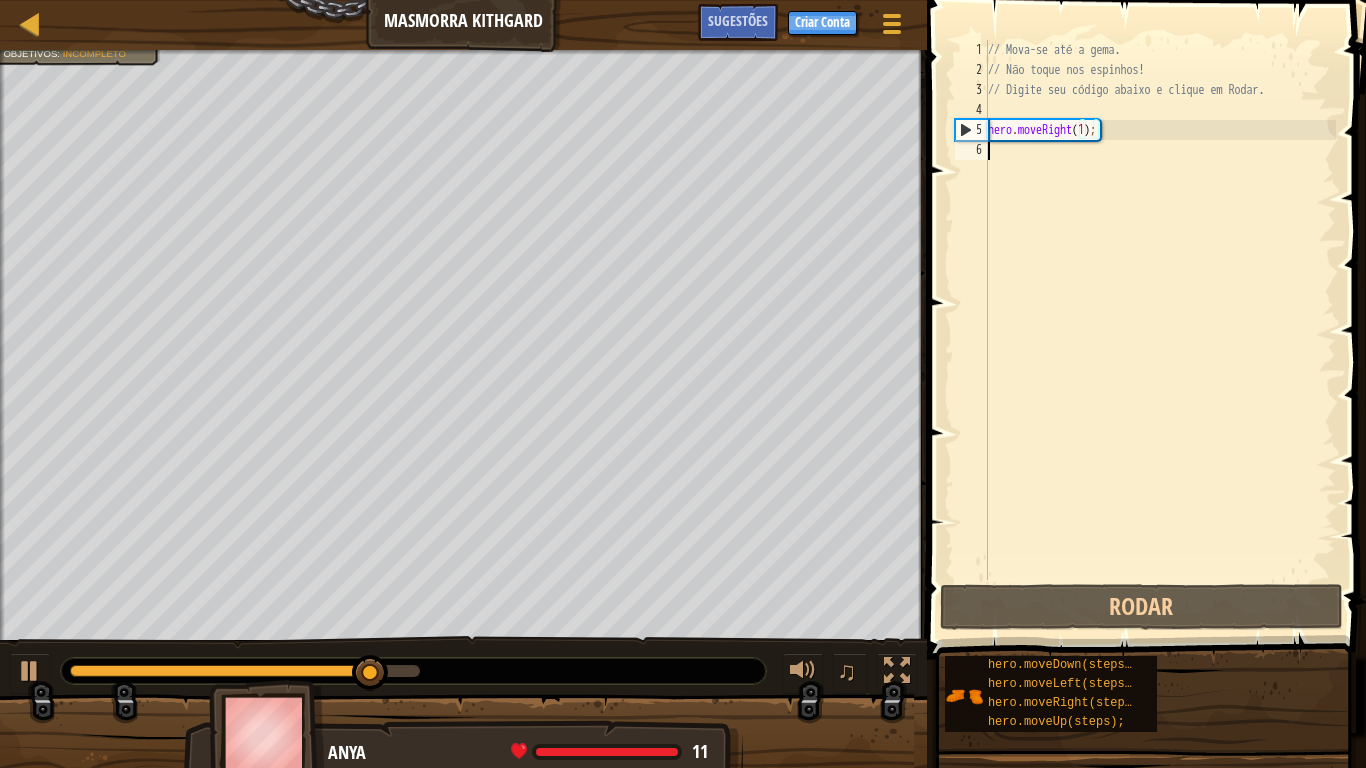 click on "// Mova-se até a gema. // Não toque nos espinhos! // Digite seu código abaixo e clique em Rodar. hero . moveRight ( 1 ) ;" at bounding box center (1160, 330) 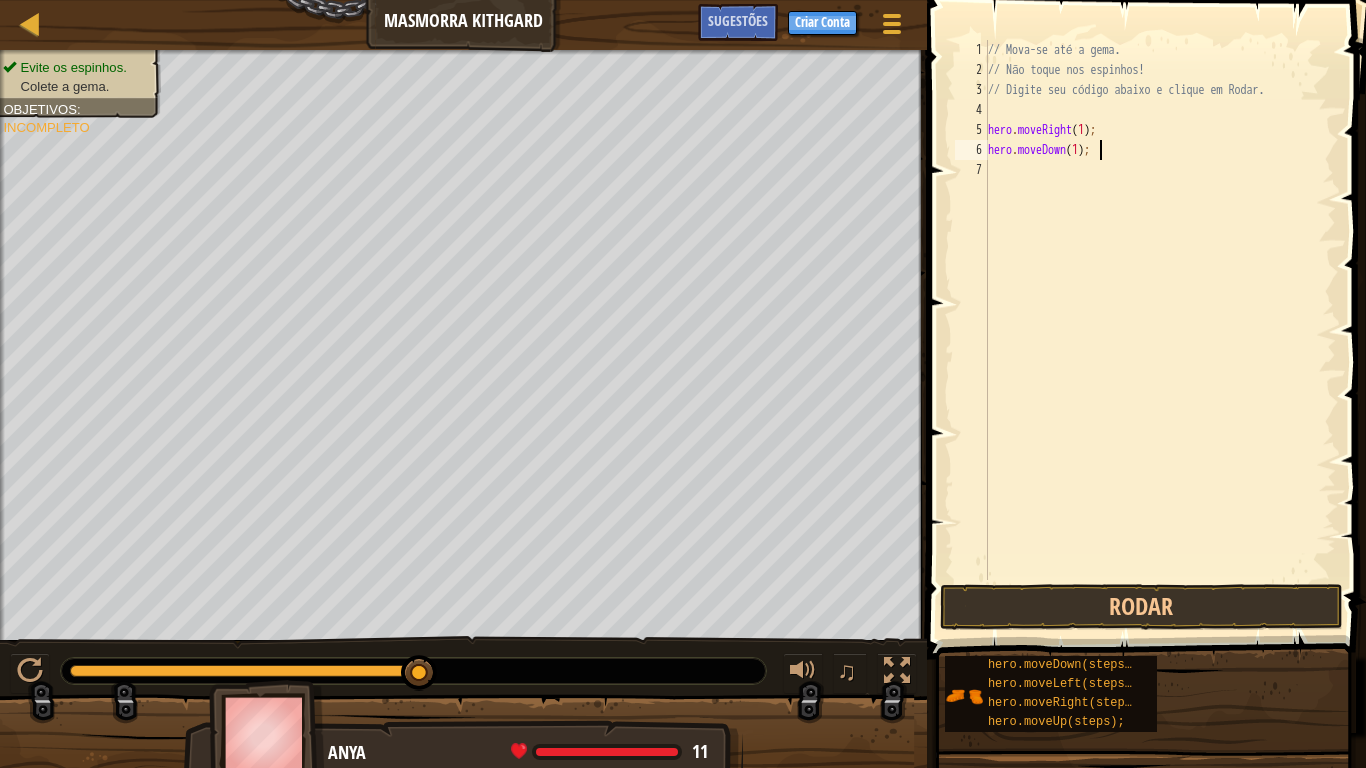 scroll, scrollTop: 9, scrollLeft: 8, axis: both 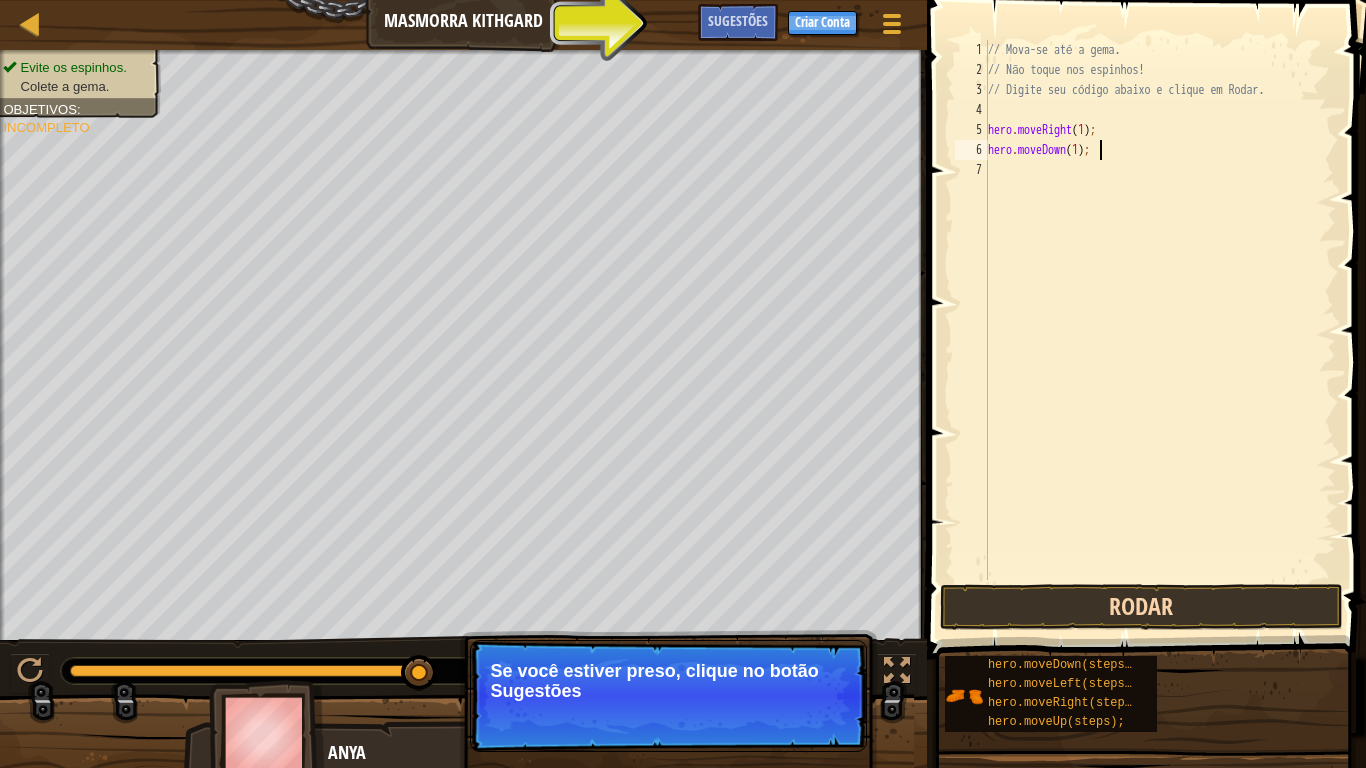 type on "hero.moveDown(1);" 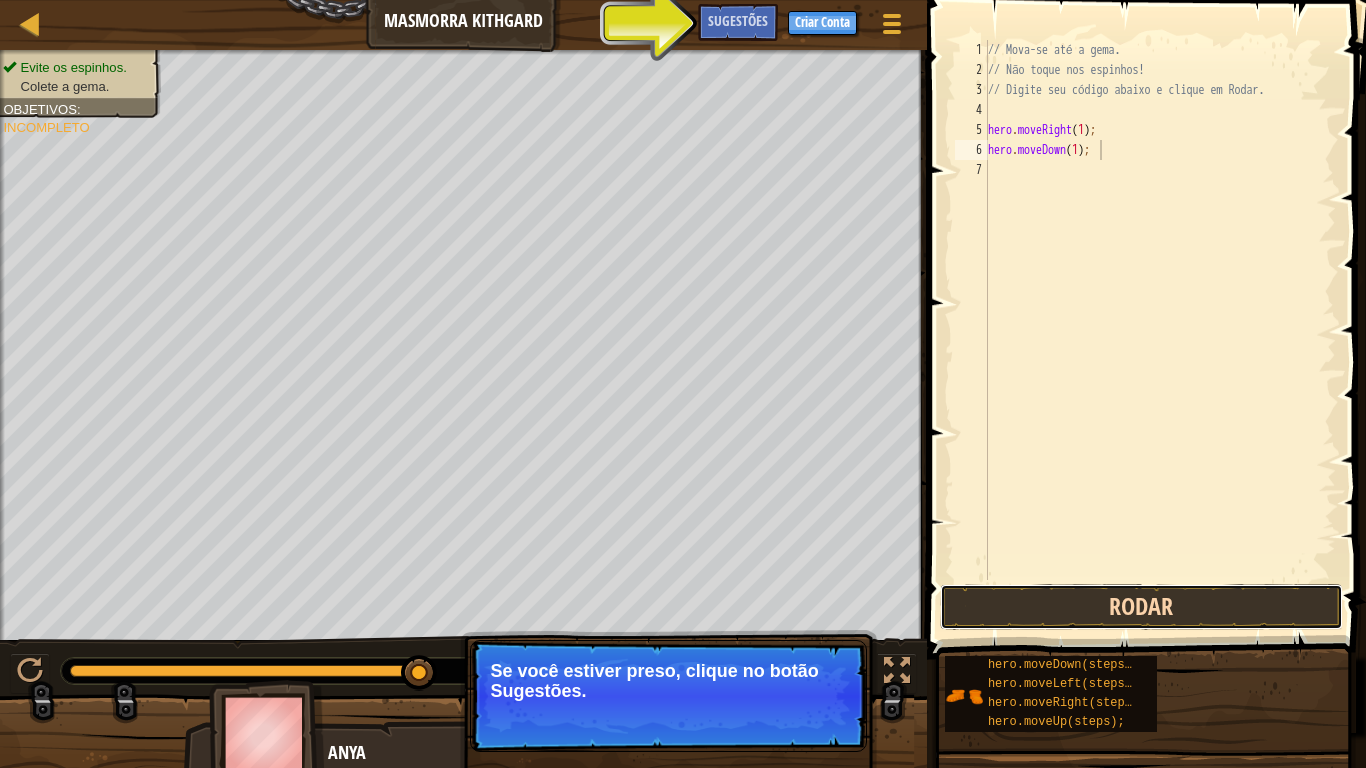 click on "Rodar" at bounding box center (1141, 607) 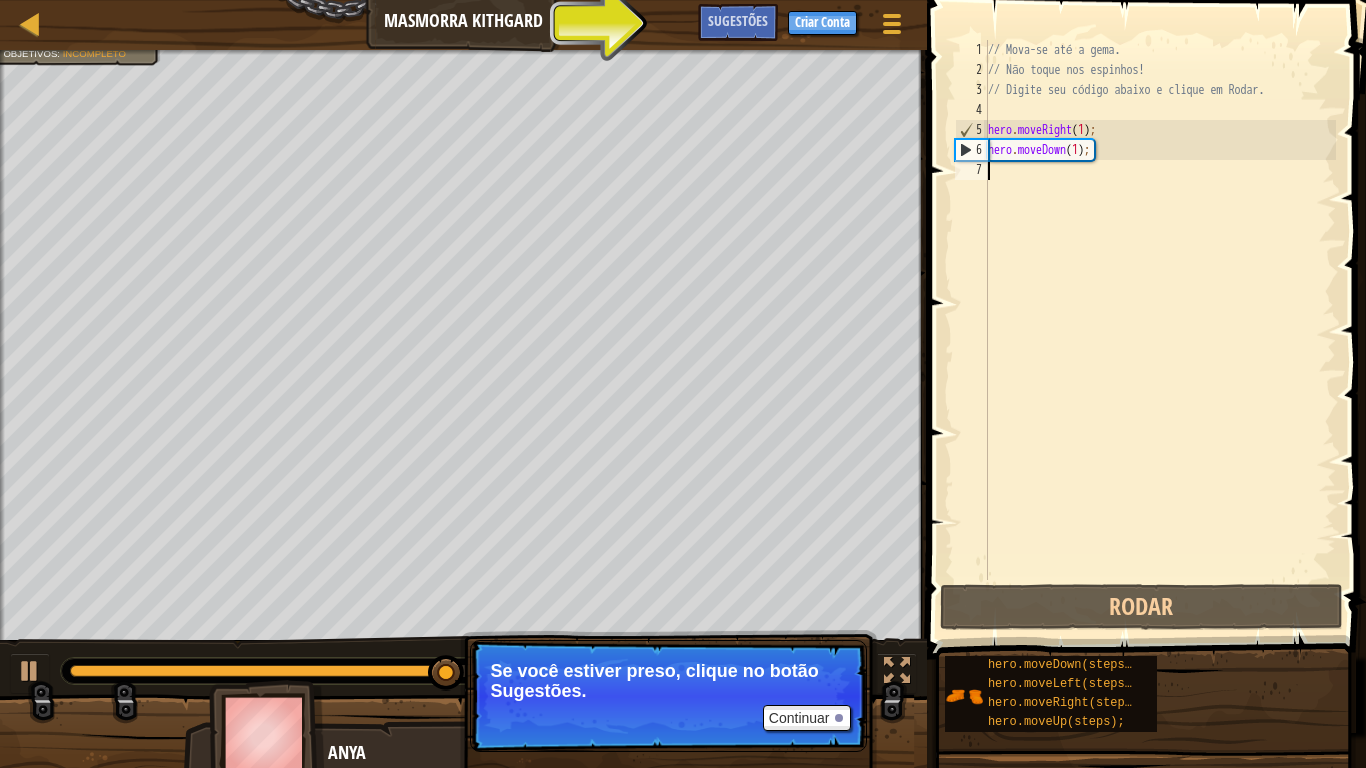 click on "// Mova-se até a gema. // Não toque nos espinhos! // Digite seu código abaixo e clique em Rodar. hero . moveRight ( 1 ) ; hero . moveDown ( 1 ) ;" at bounding box center [1160, 330] 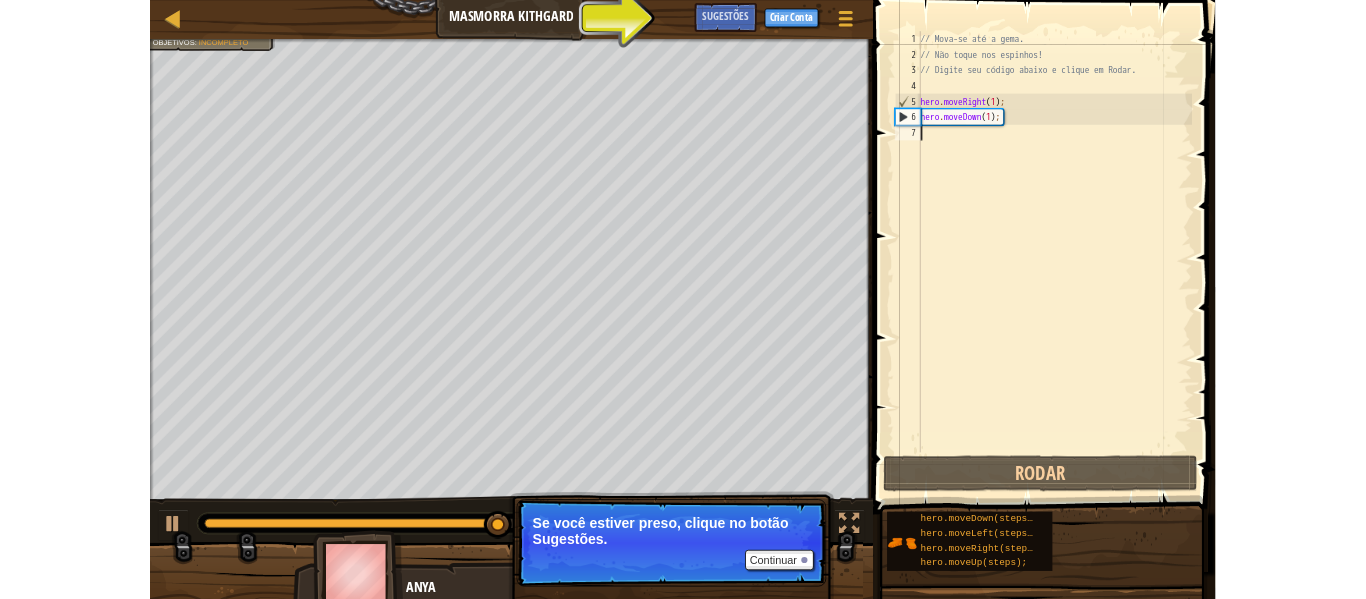 scroll, scrollTop: 9, scrollLeft: 0, axis: vertical 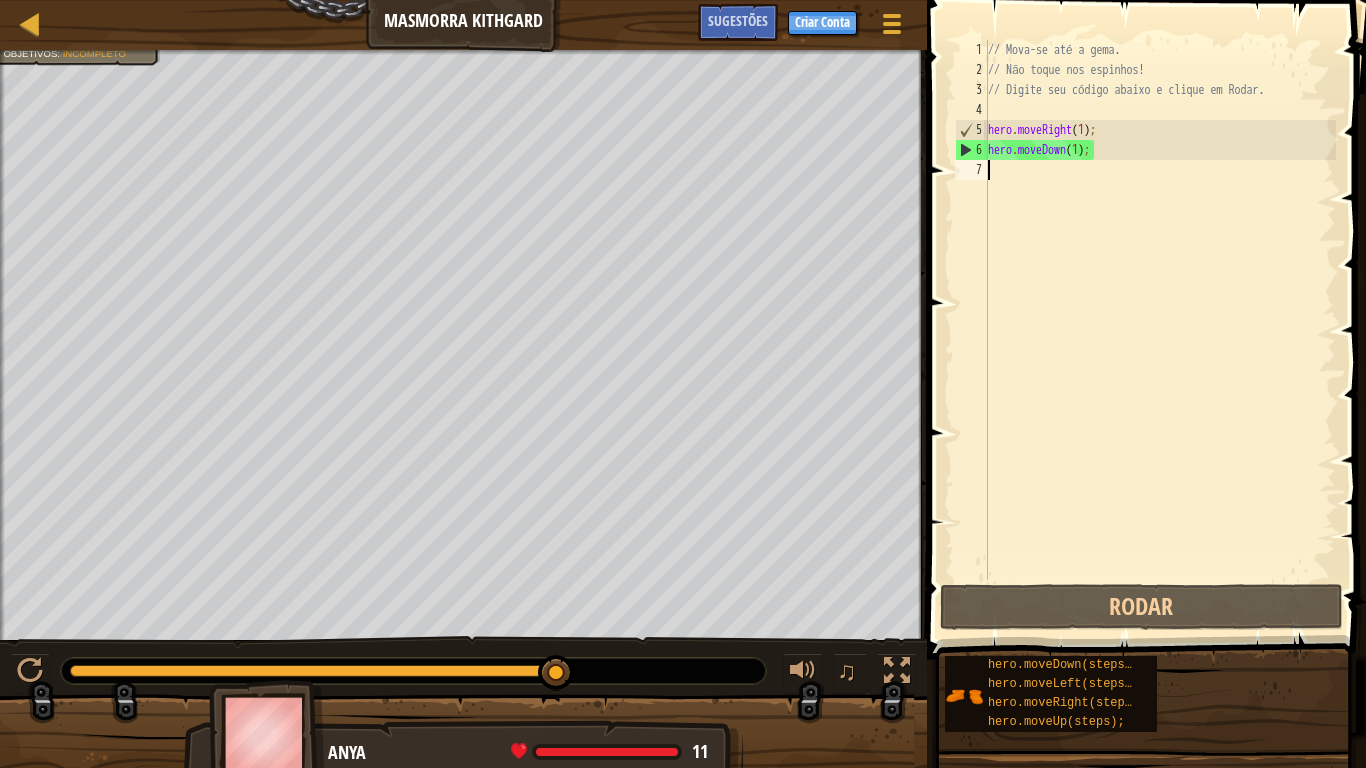 click on "// Mova-se até a gema. // Não toque nos espinhos! // Digite seu código abaixo e clique em Rodar. hero . moveRight ( 1 ) ; hero . moveDown ( 1 ) ;" at bounding box center [1160, 330] 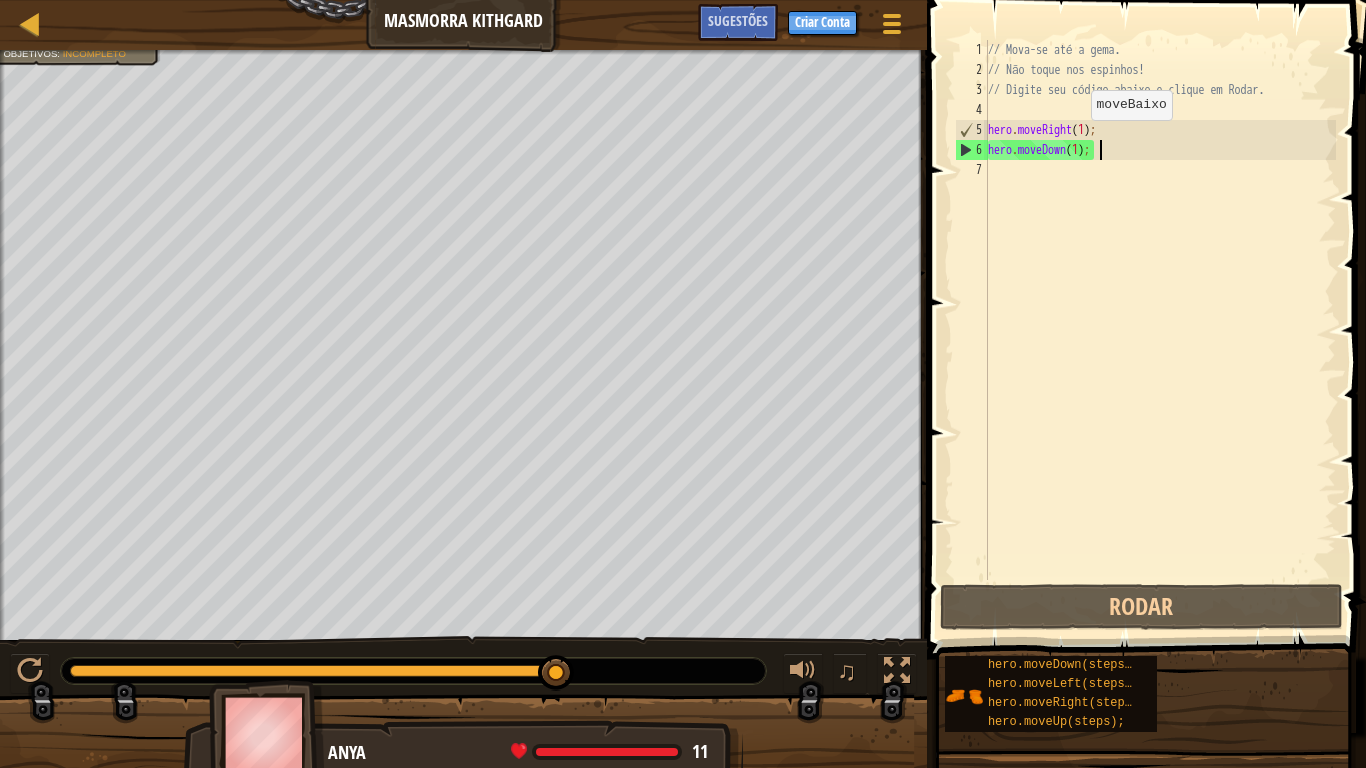 click on "// Mova-se até a gema. // Não toque nos espinhos! // Digite seu código abaixo e clique em Rodar. hero . moveRight ( 1 ) ; hero . moveDown ( 1 ) ;" at bounding box center (1160, 330) 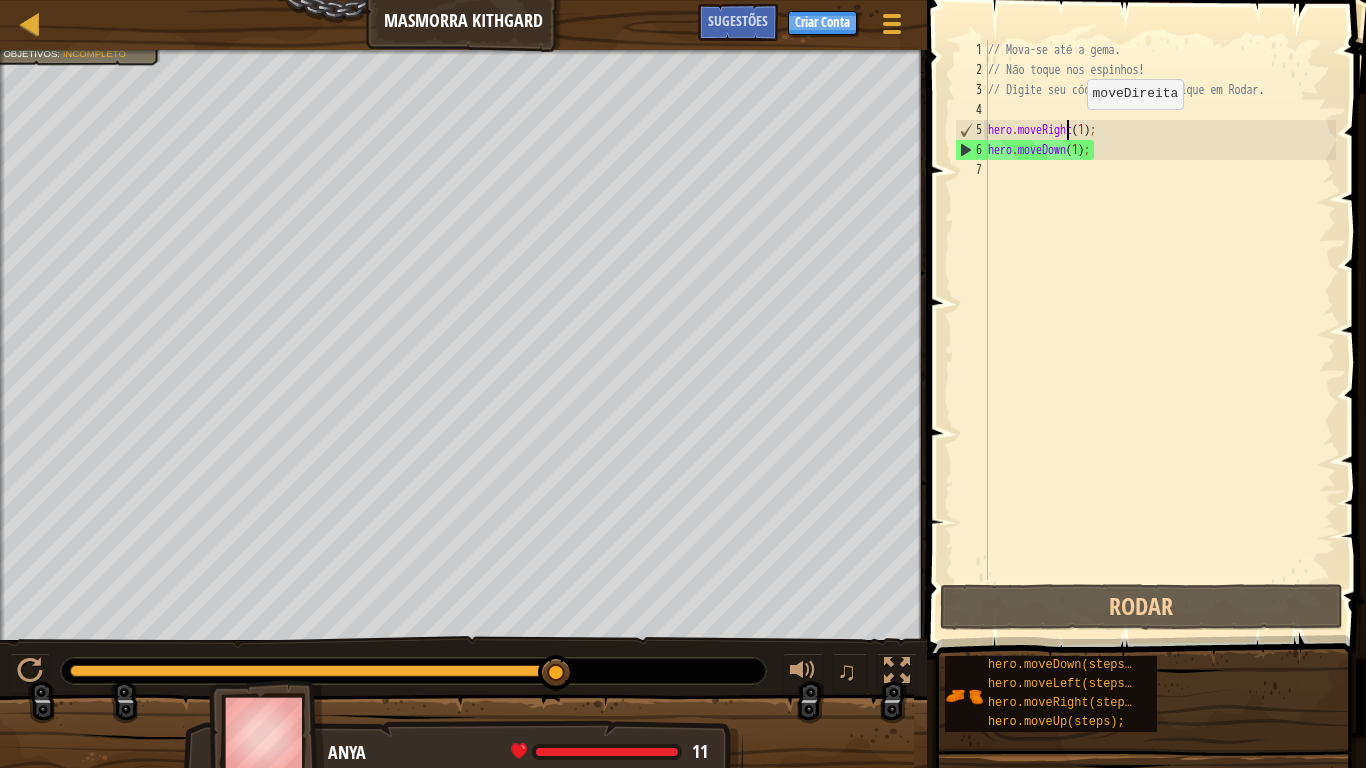 click on "// Mova-se até a gema. // Não toque nos espinhos! // Digite seu código abaixo e clique em Rodar. hero . moveRight ( 1 ) ; hero . moveDown ( 1 ) ;" at bounding box center [1160, 330] 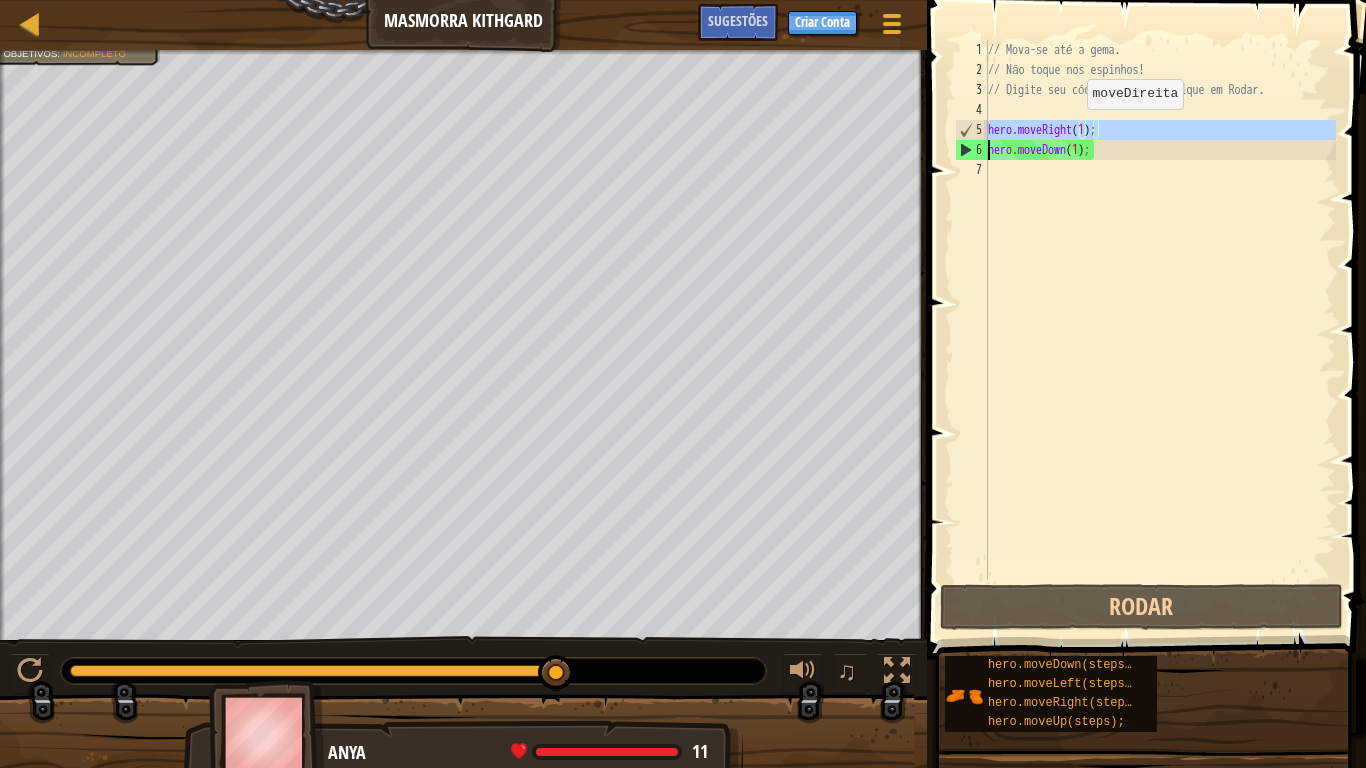 click on "// Mova-se até a gema. // Não toque nos espinhos! // Digite seu código abaixo e clique em Rodar. hero . moveRight ( 1 ) ; hero . moveDown ( 1 ) ;" at bounding box center [1160, 330] 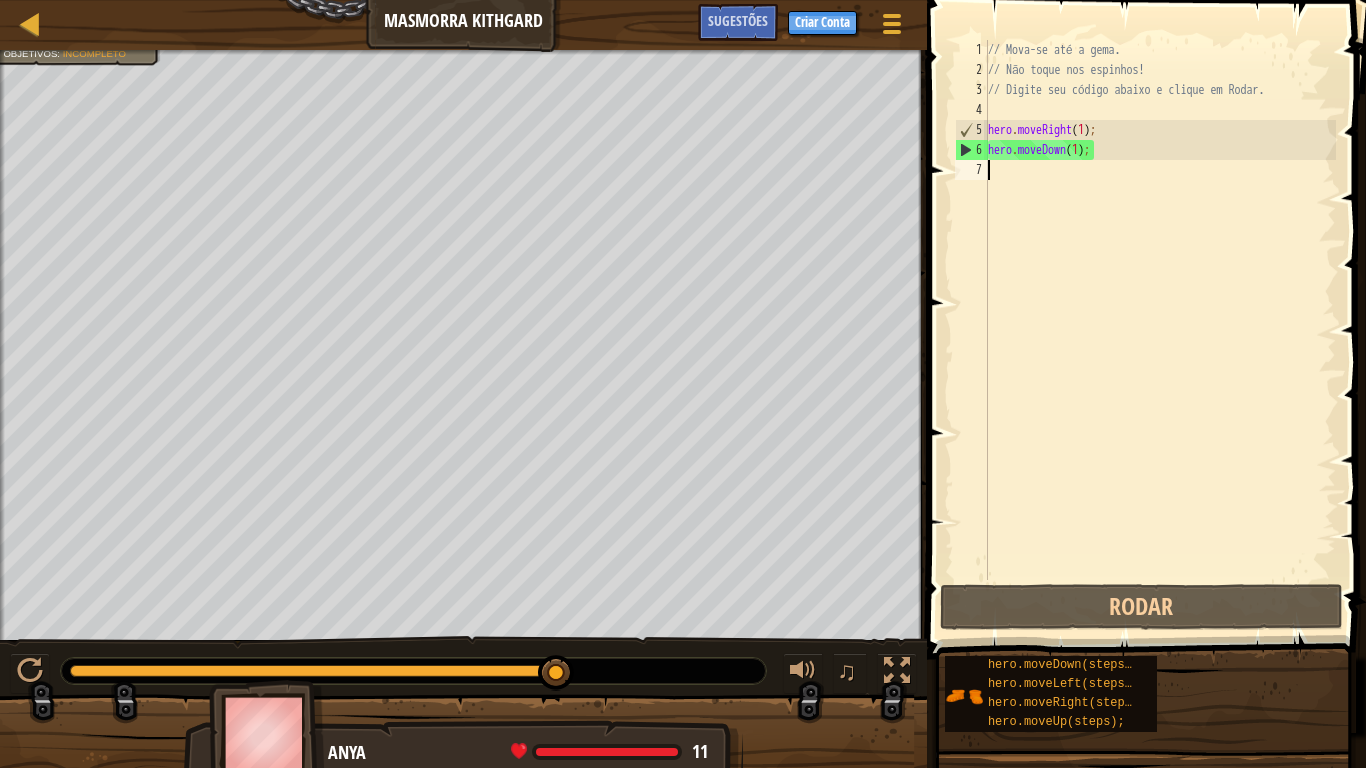 click on "// Mova-se até a gema. // Não toque nos espinhos! // Digite seu código abaixo e clique em Rodar. hero . moveRight ( 1 ) ; hero . moveDown ( 1 ) ;" at bounding box center (1160, 330) 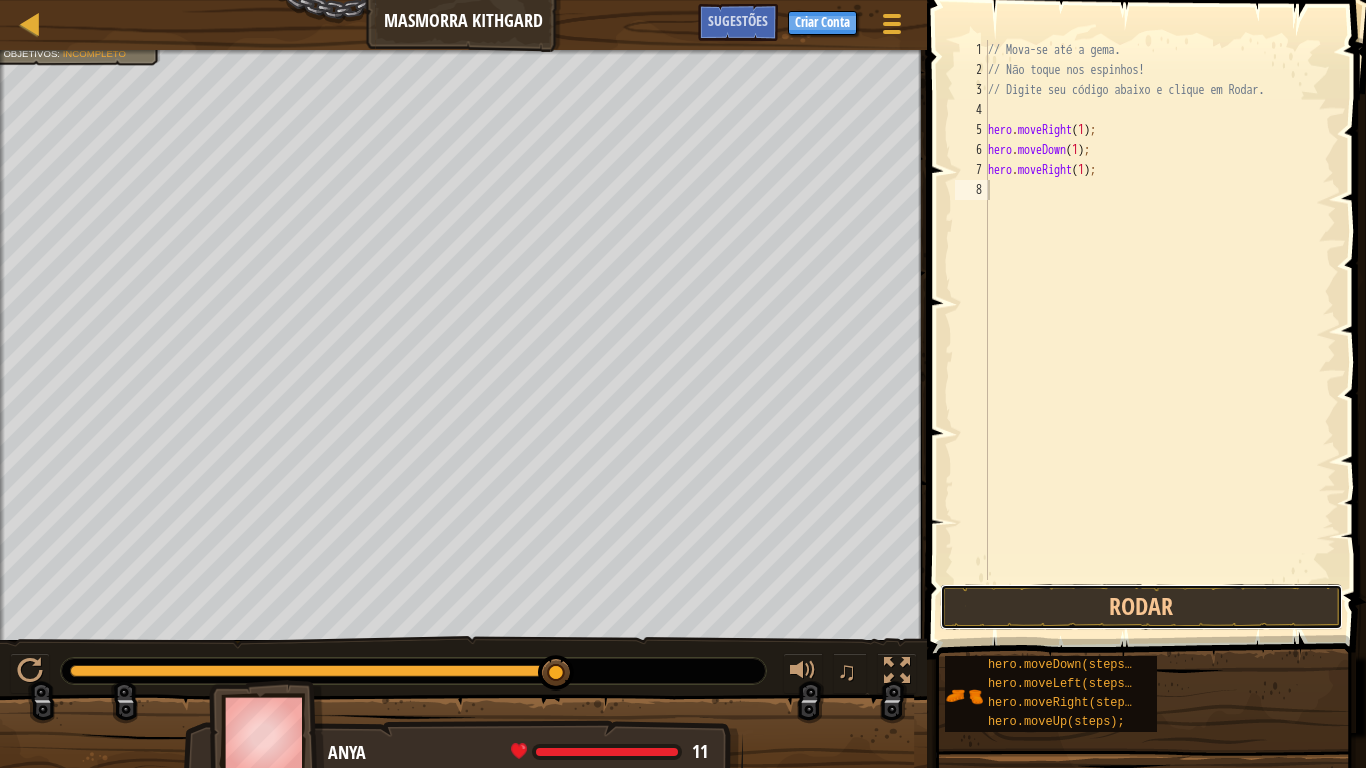 click on "Rodar" at bounding box center [1141, 607] 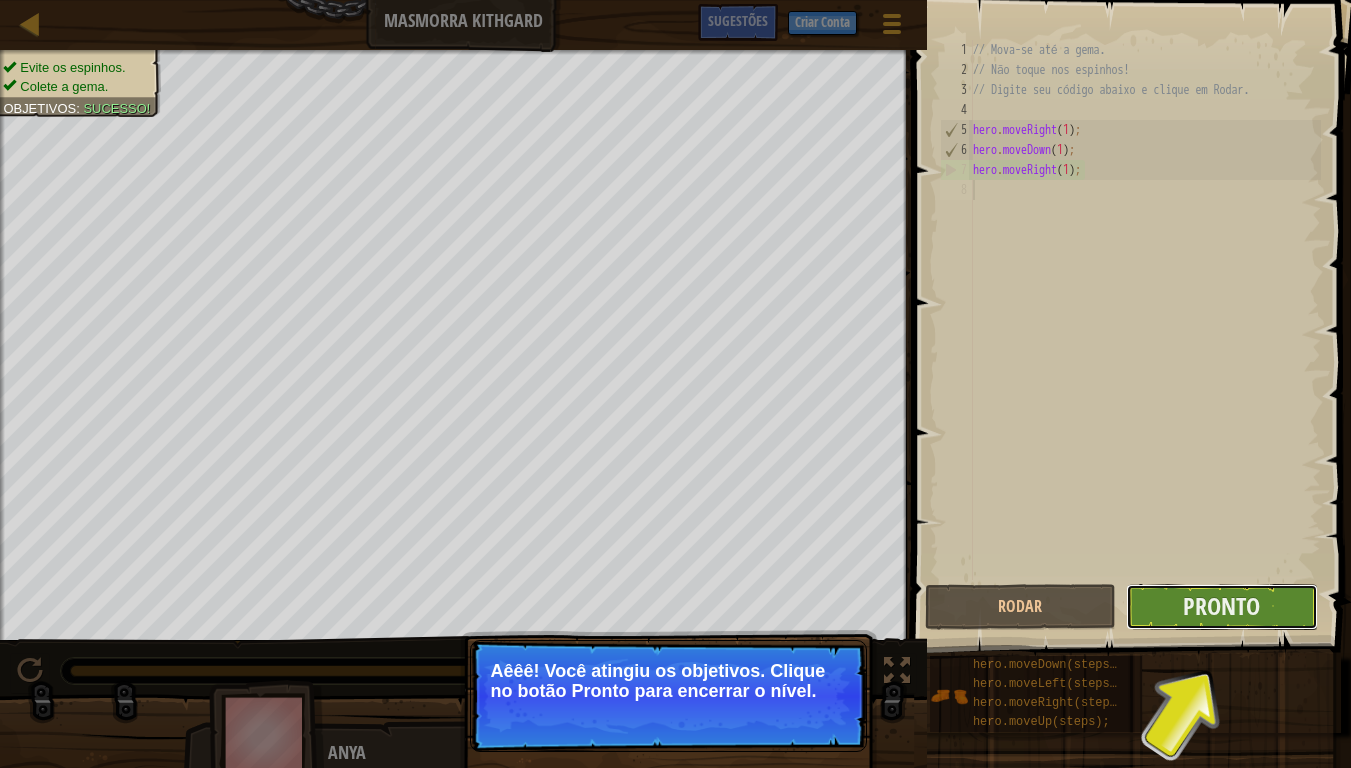 click on "Pronto" at bounding box center (1221, 607) 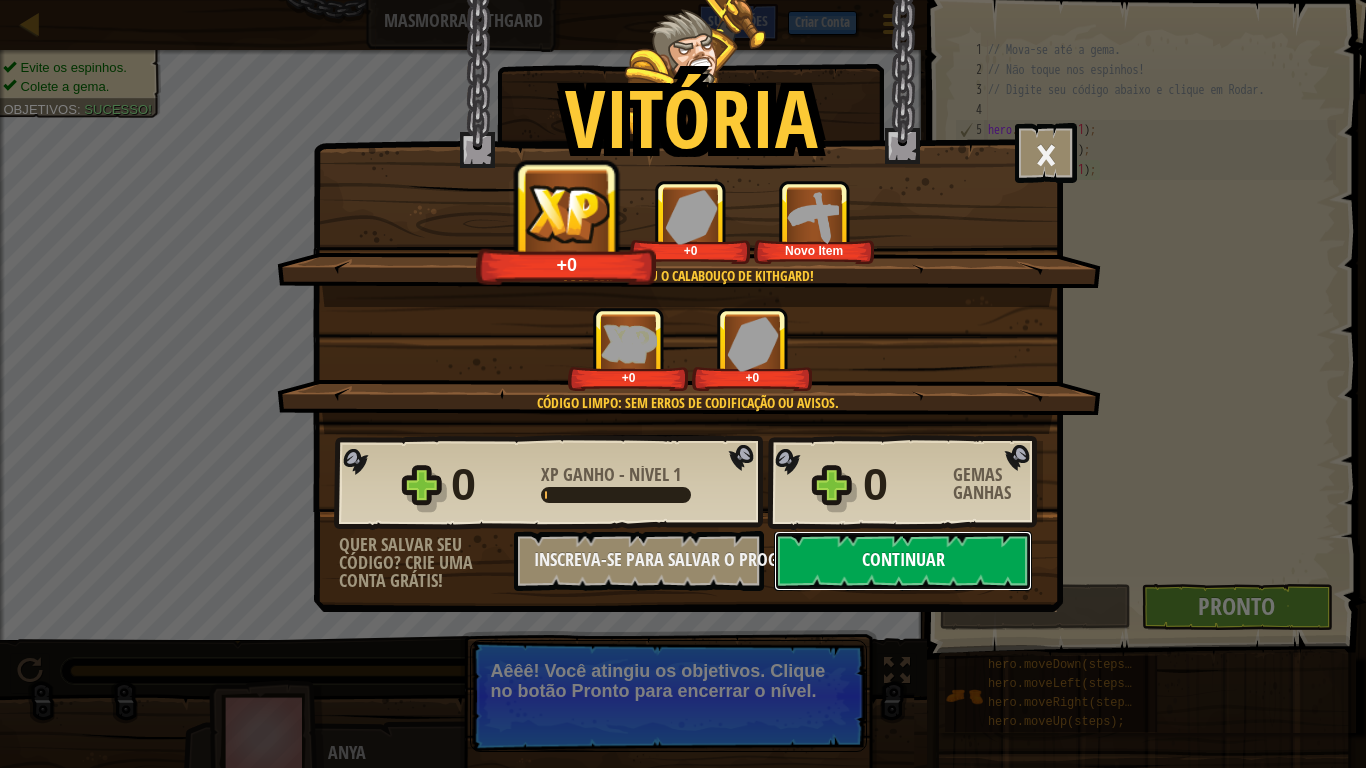 click on "Continuar" at bounding box center [903, 561] 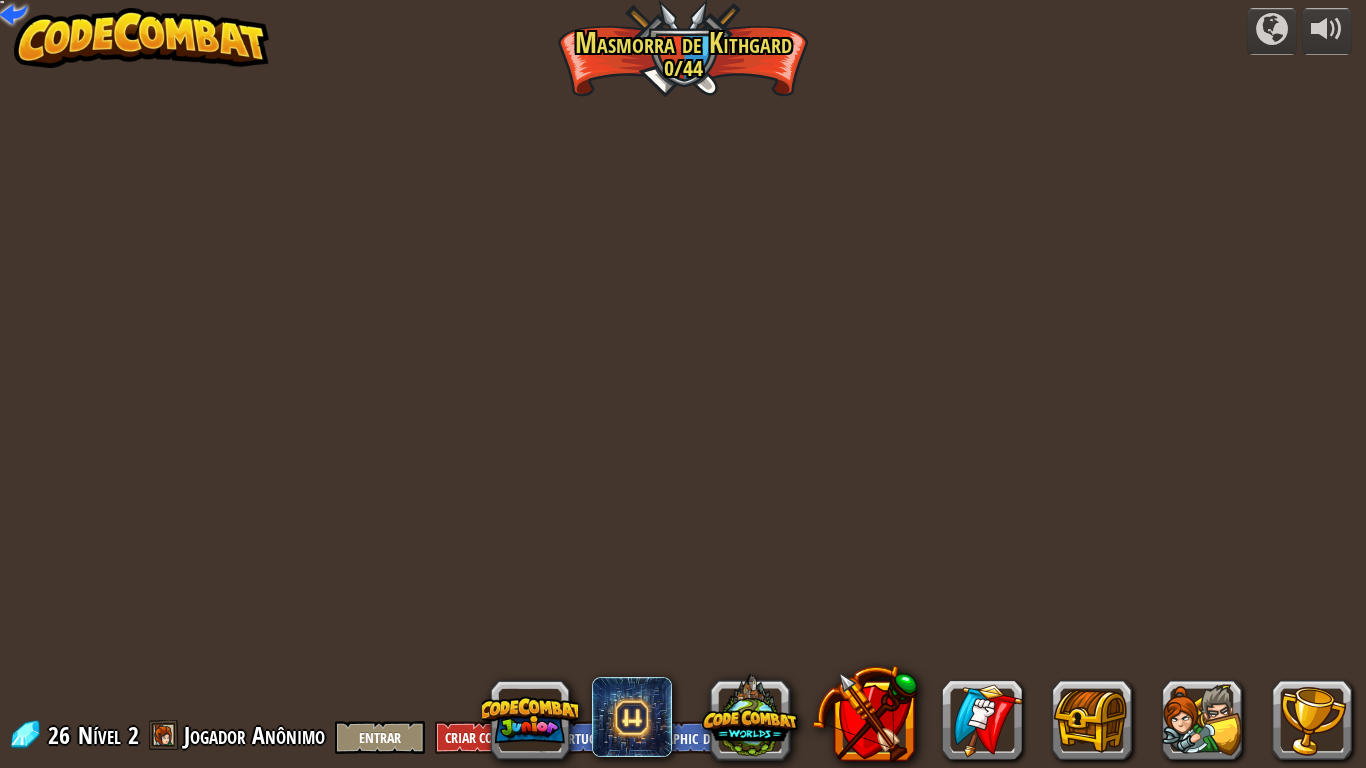 select on "pt-BR" 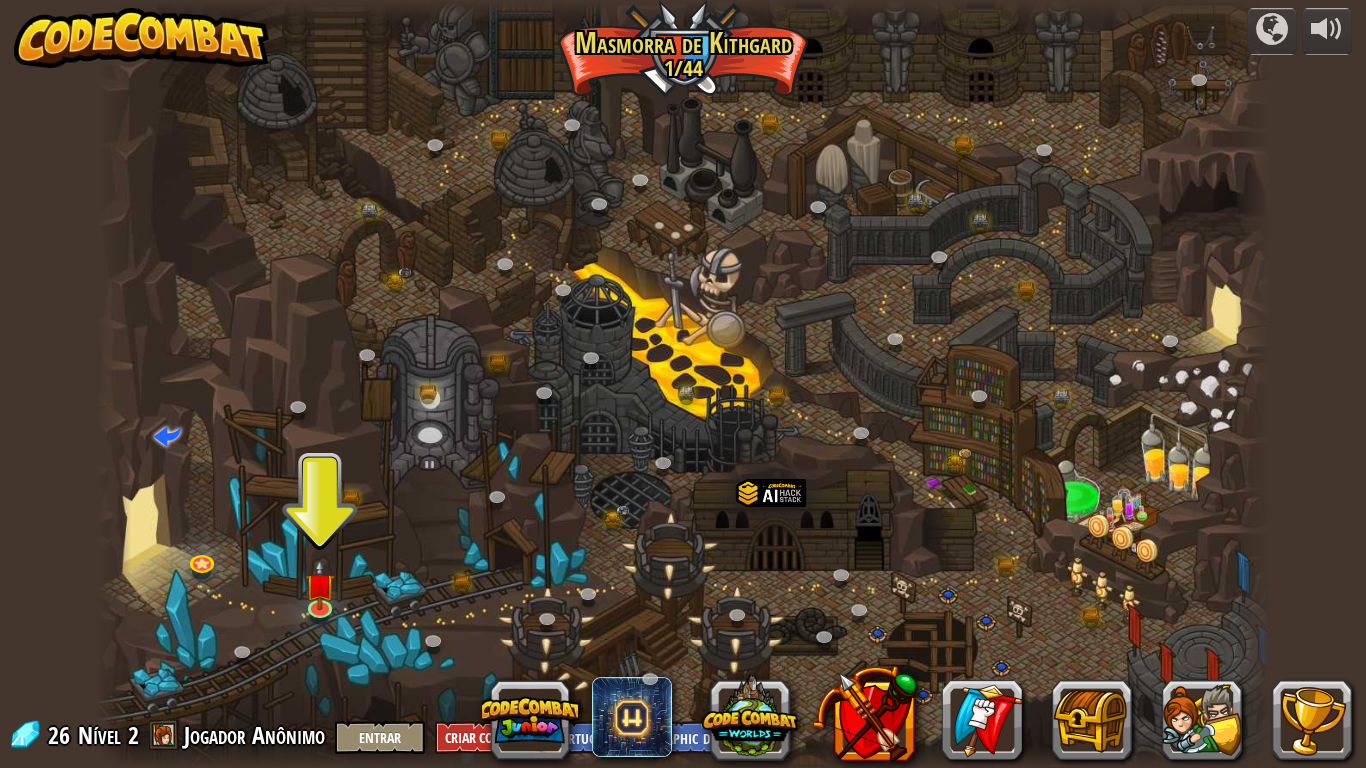 drag, startPoint x: 913, startPoint y: 395, endPoint x: 654, endPoint y: 512, distance: 284.20062 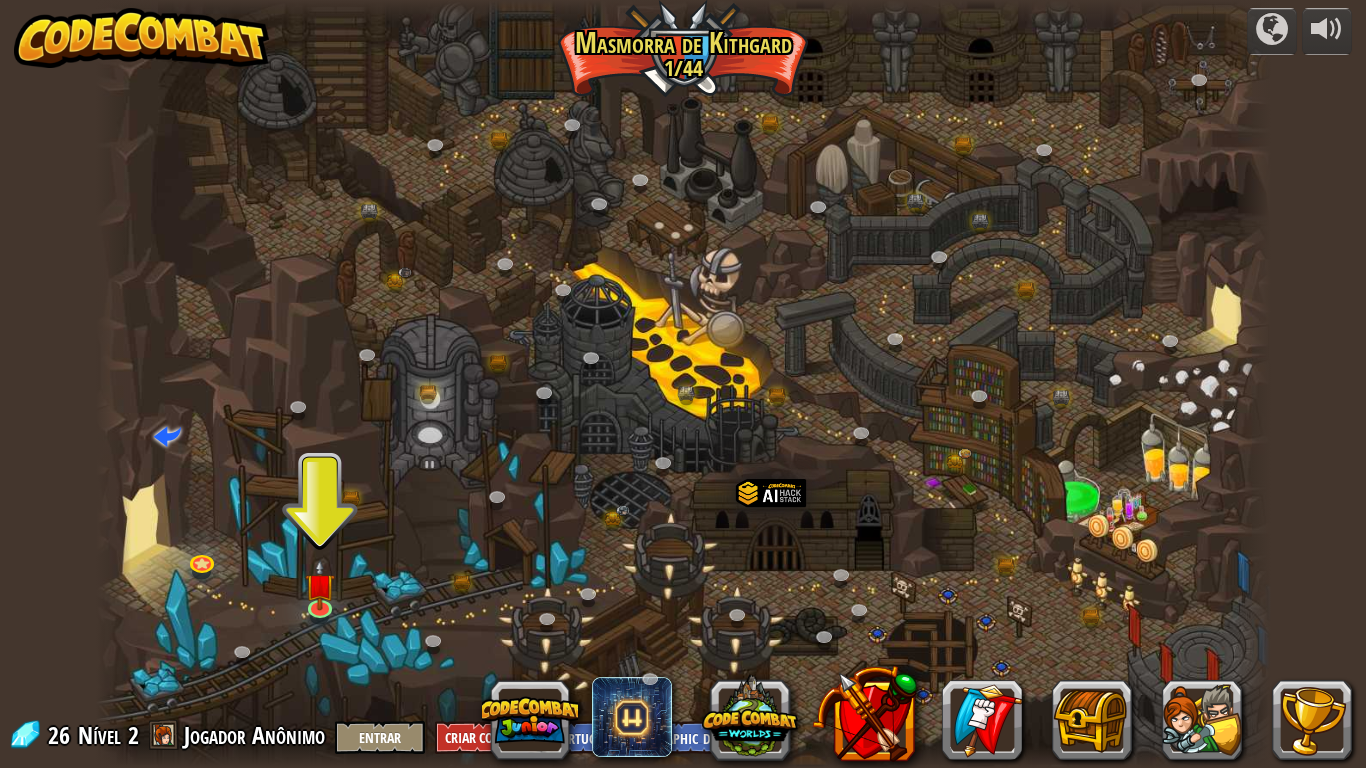 click at bounding box center (683, 384) 